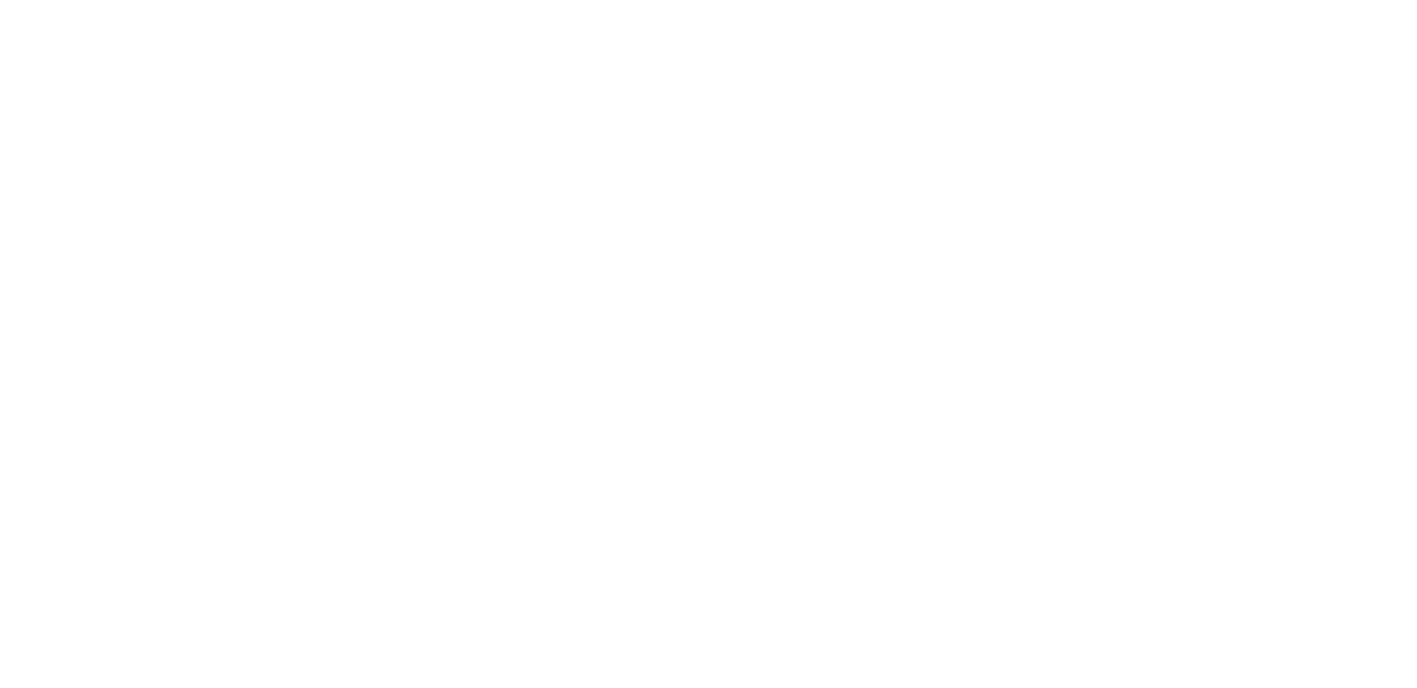 scroll, scrollTop: 0, scrollLeft: 0, axis: both 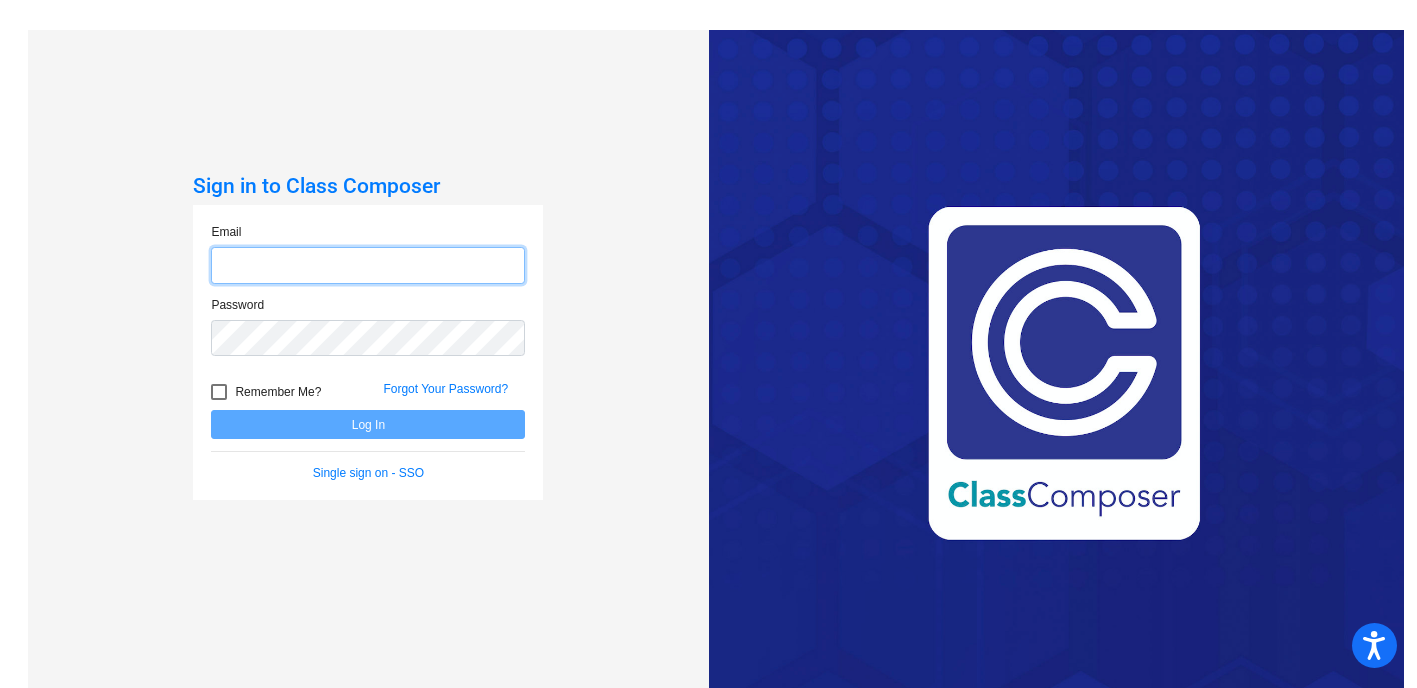type on "[EMAIL_ADDRESS][DOMAIN_NAME]" 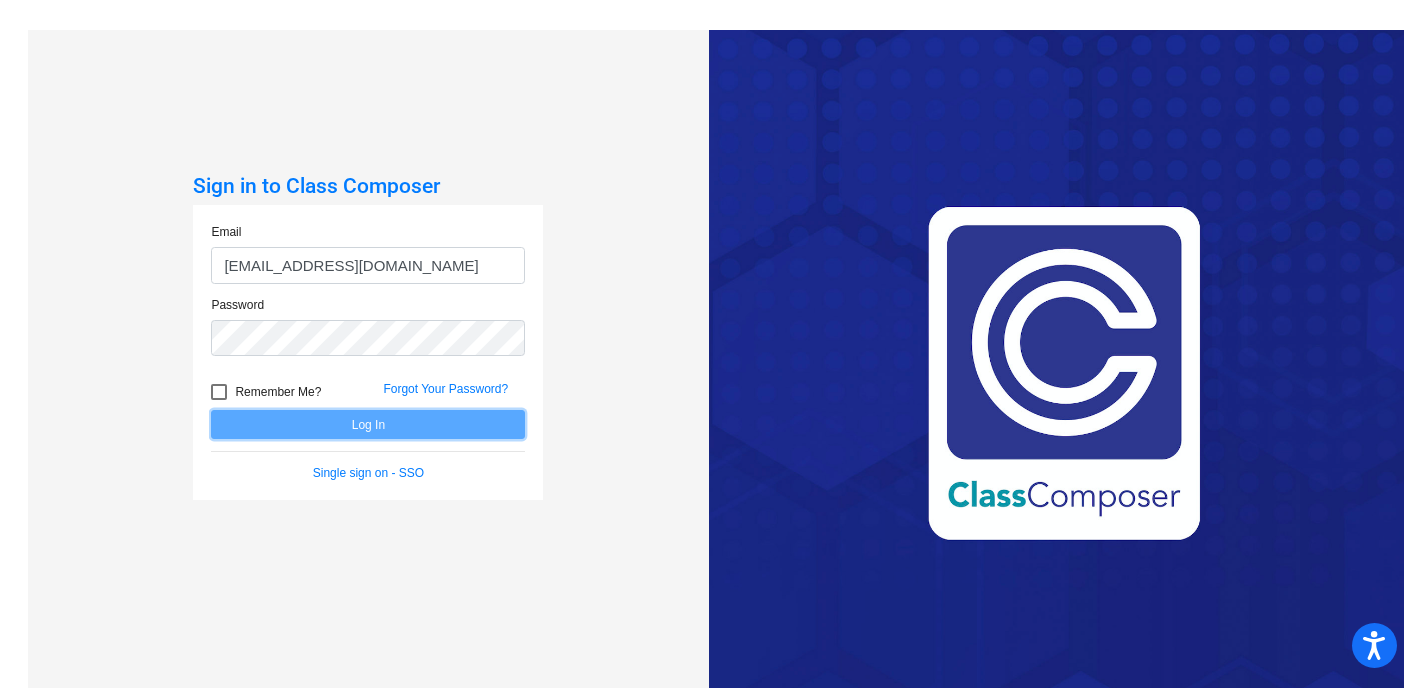 click on "Log In" 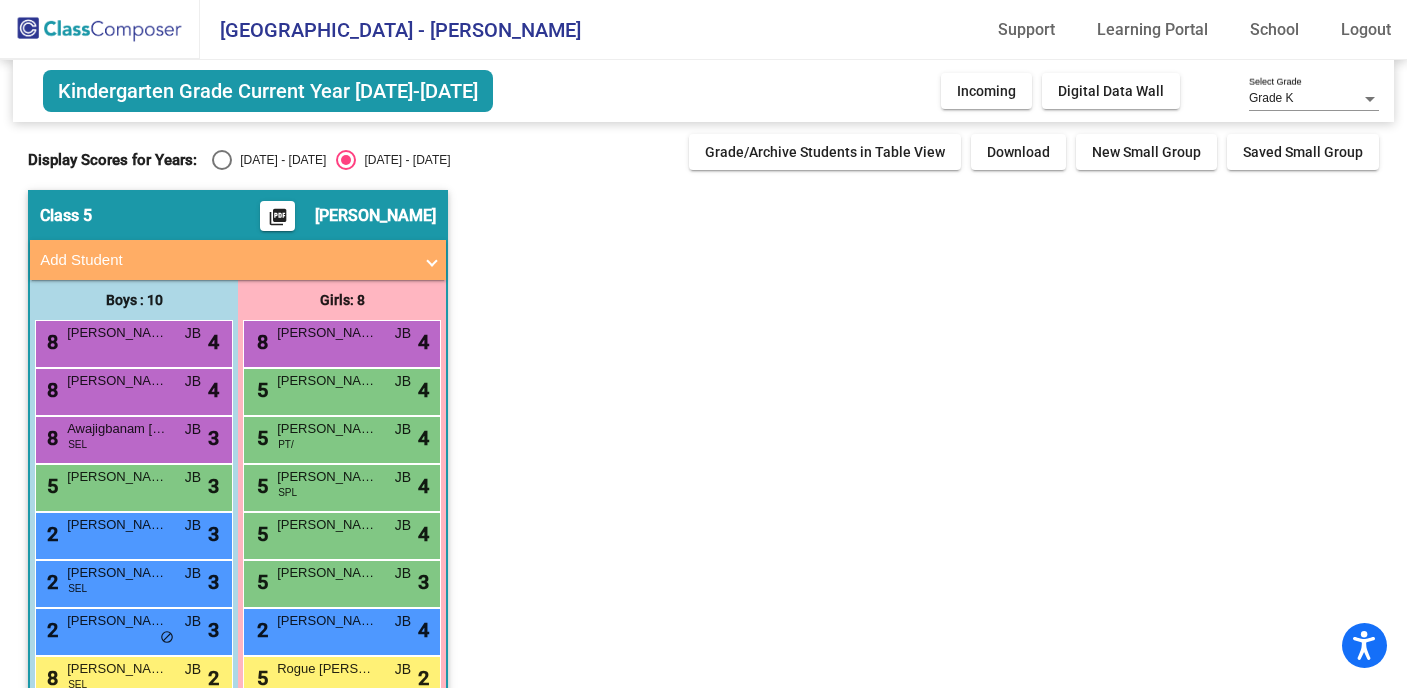click on "Kindergarten Grade Current Year [DATE]-[DATE]" 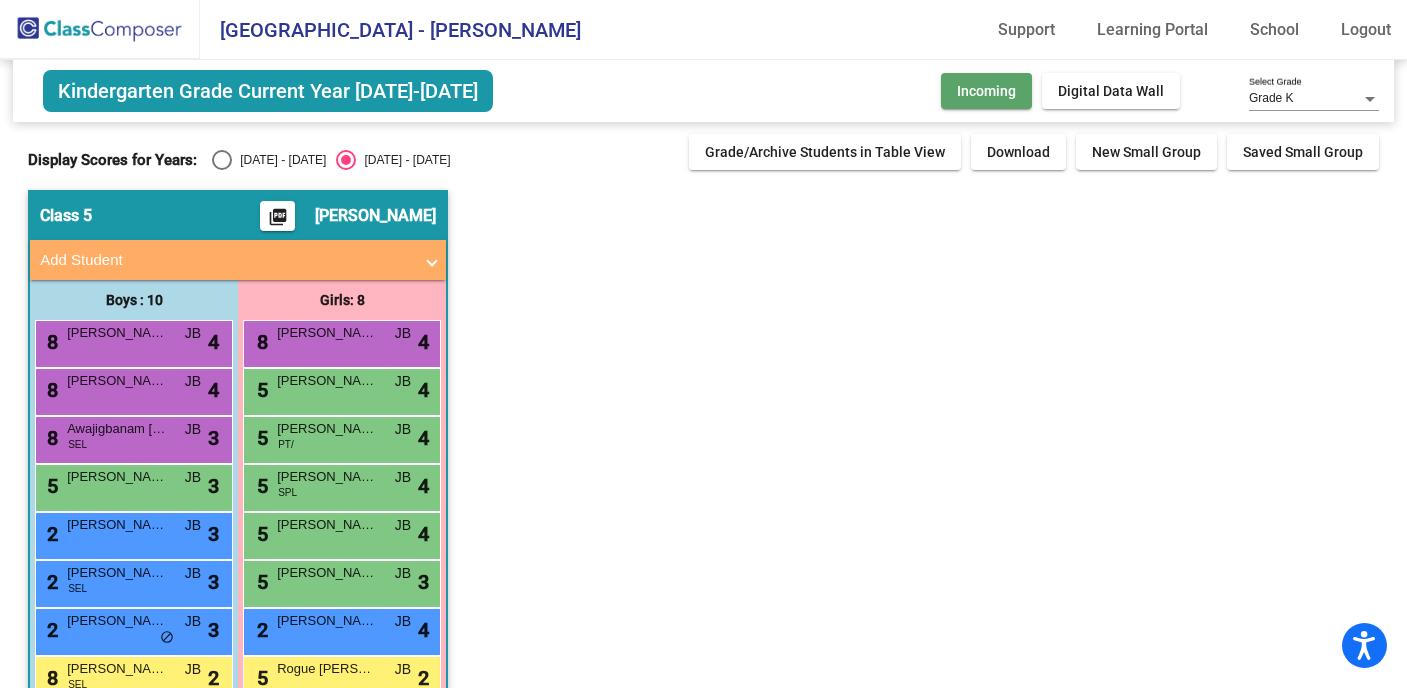 click on "Incoming" 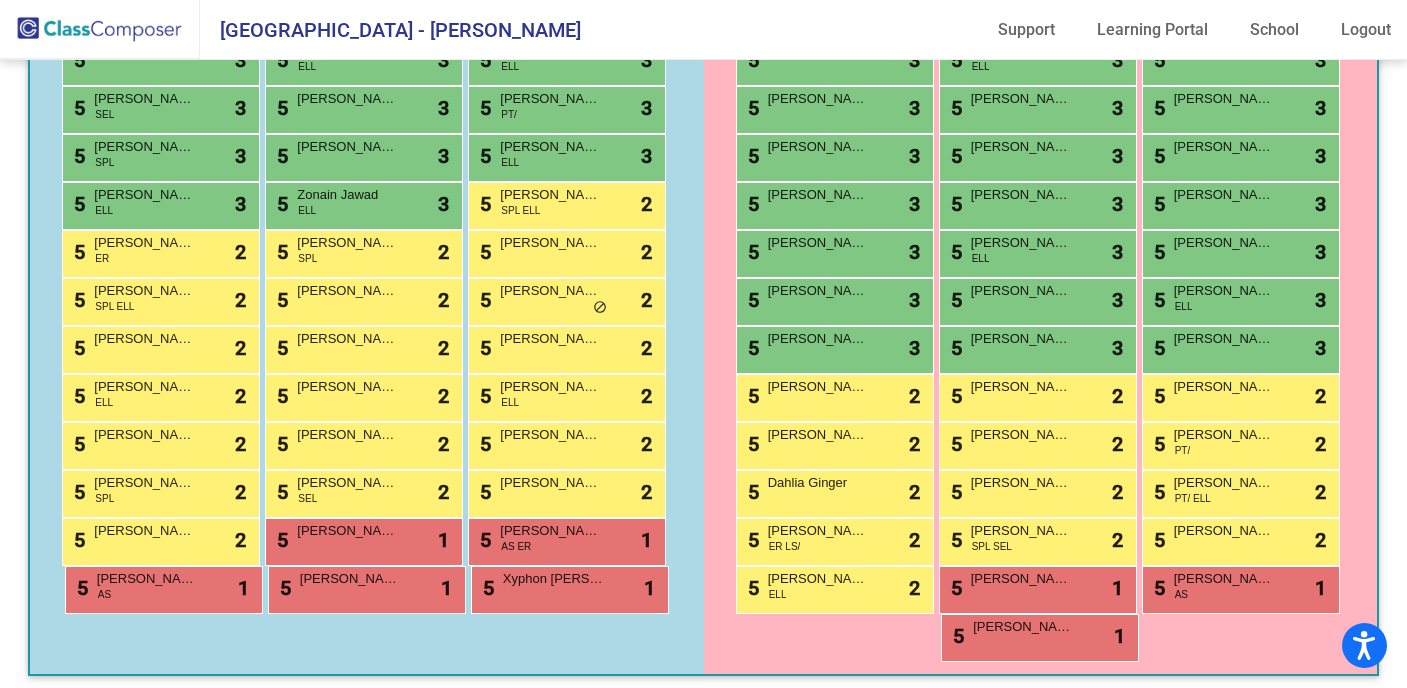 scroll, scrollTop: 866, scrollLeft: 0, axis: vertical 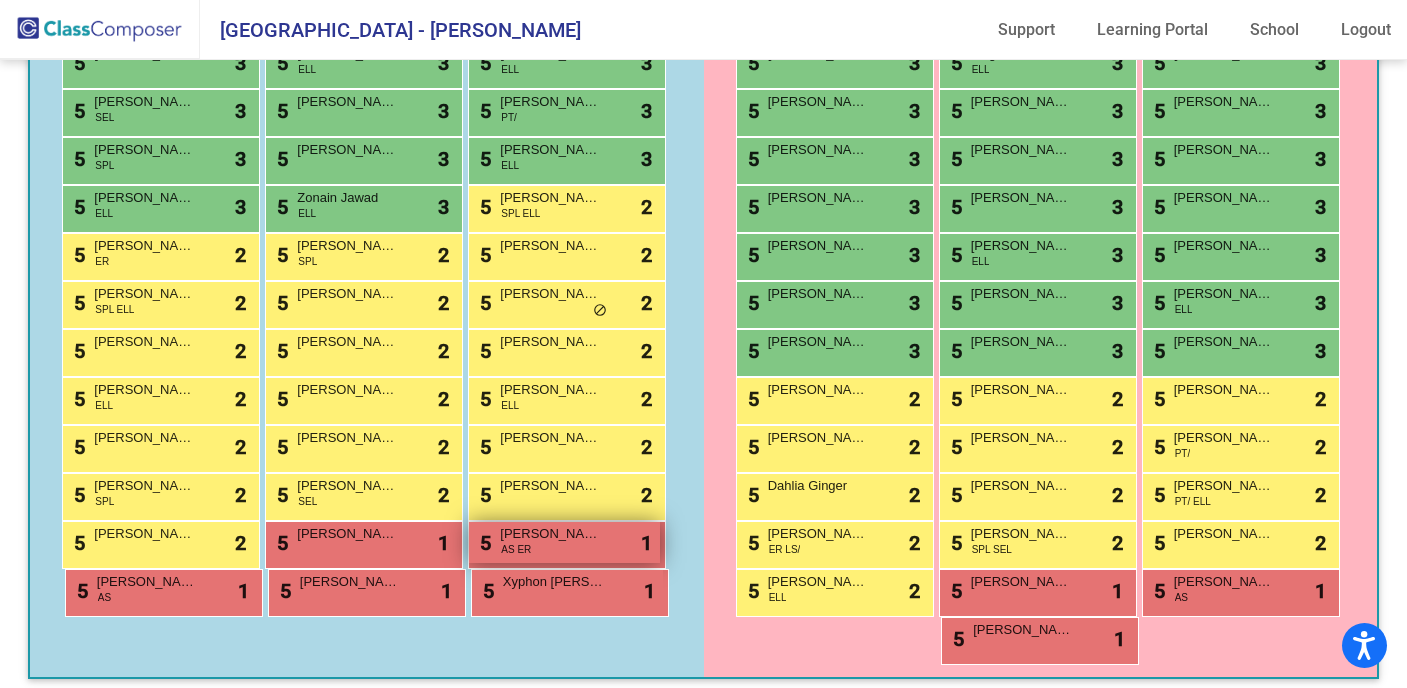 click on "[PERSON_NAME]" at bounding box center (550, 534) 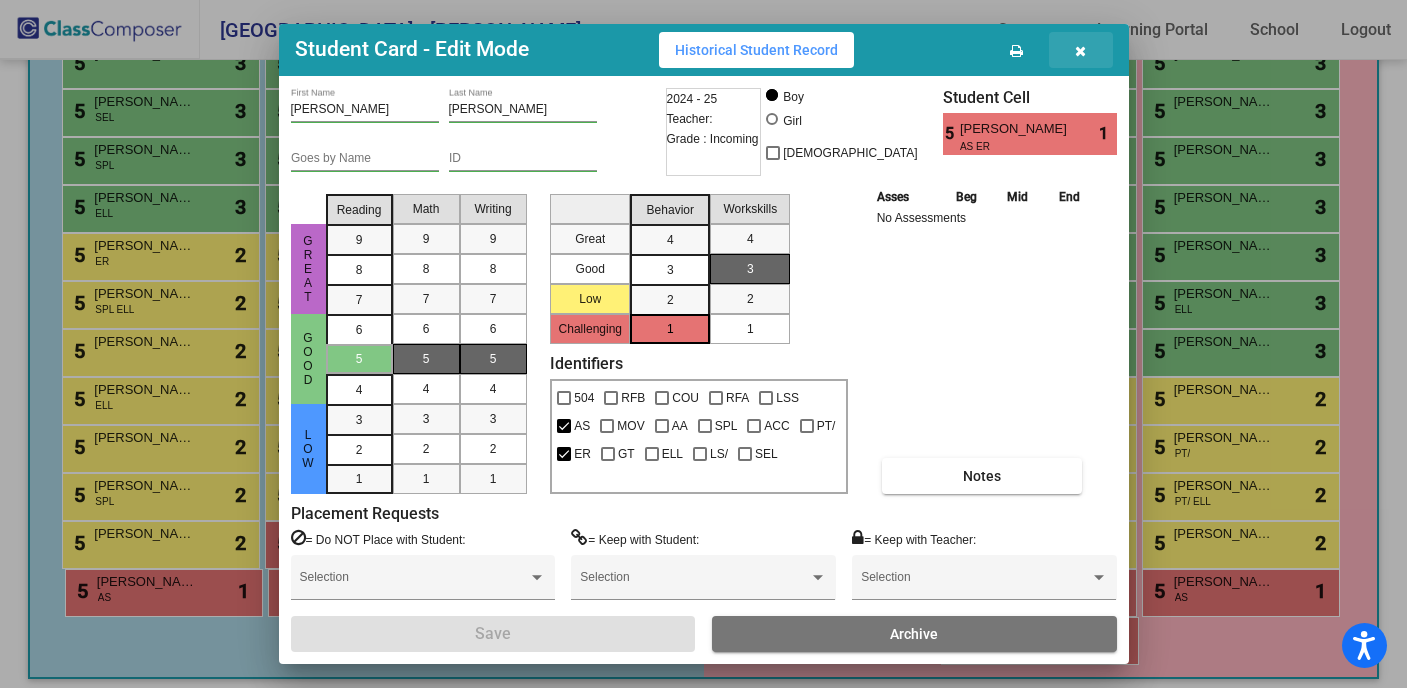 click at bounding box center [1081, 50] 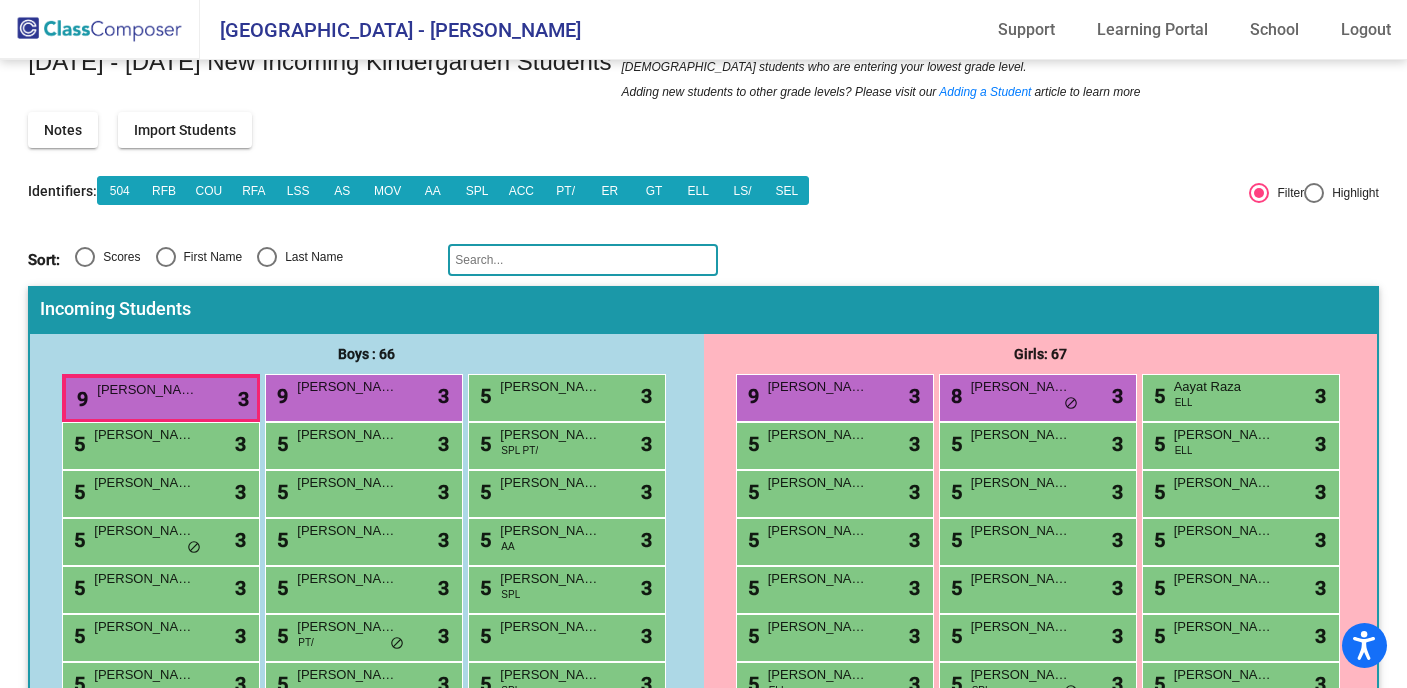 scroll, scrollTop: 0, scrollLeft: 0, axis: both 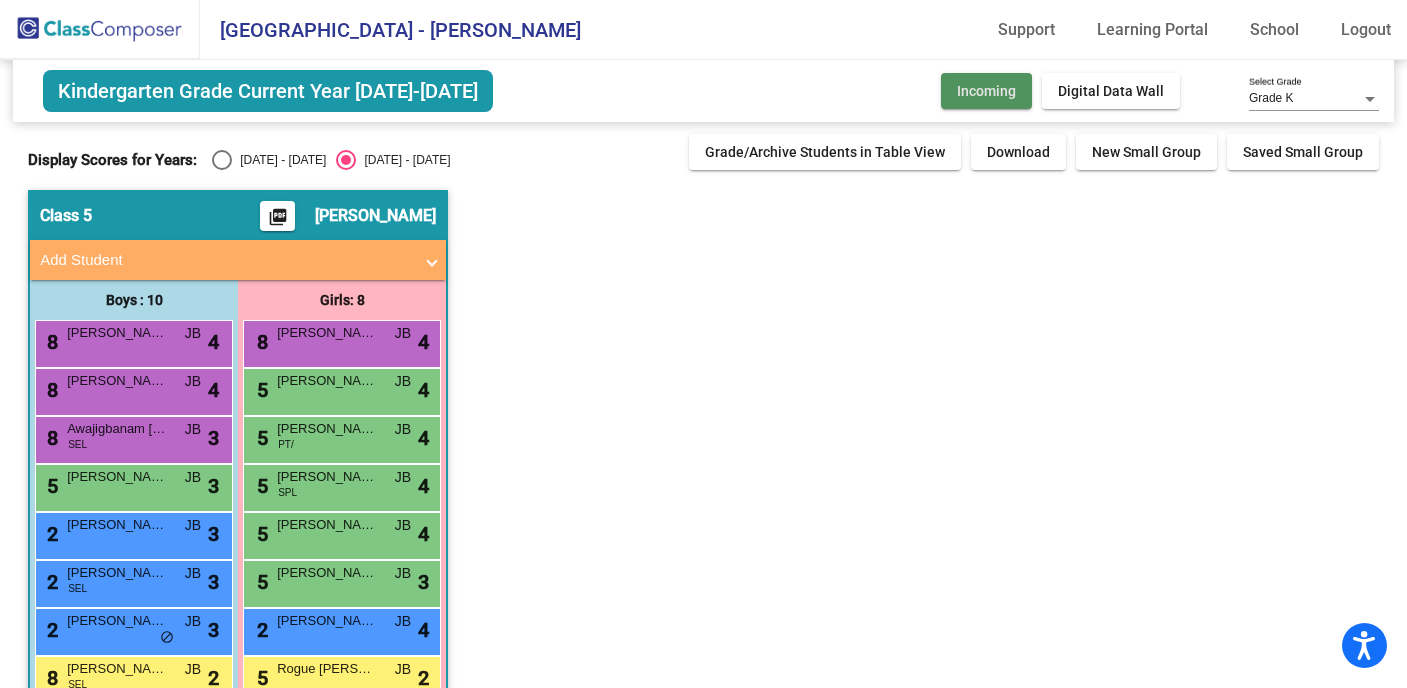 click on "Incoming" 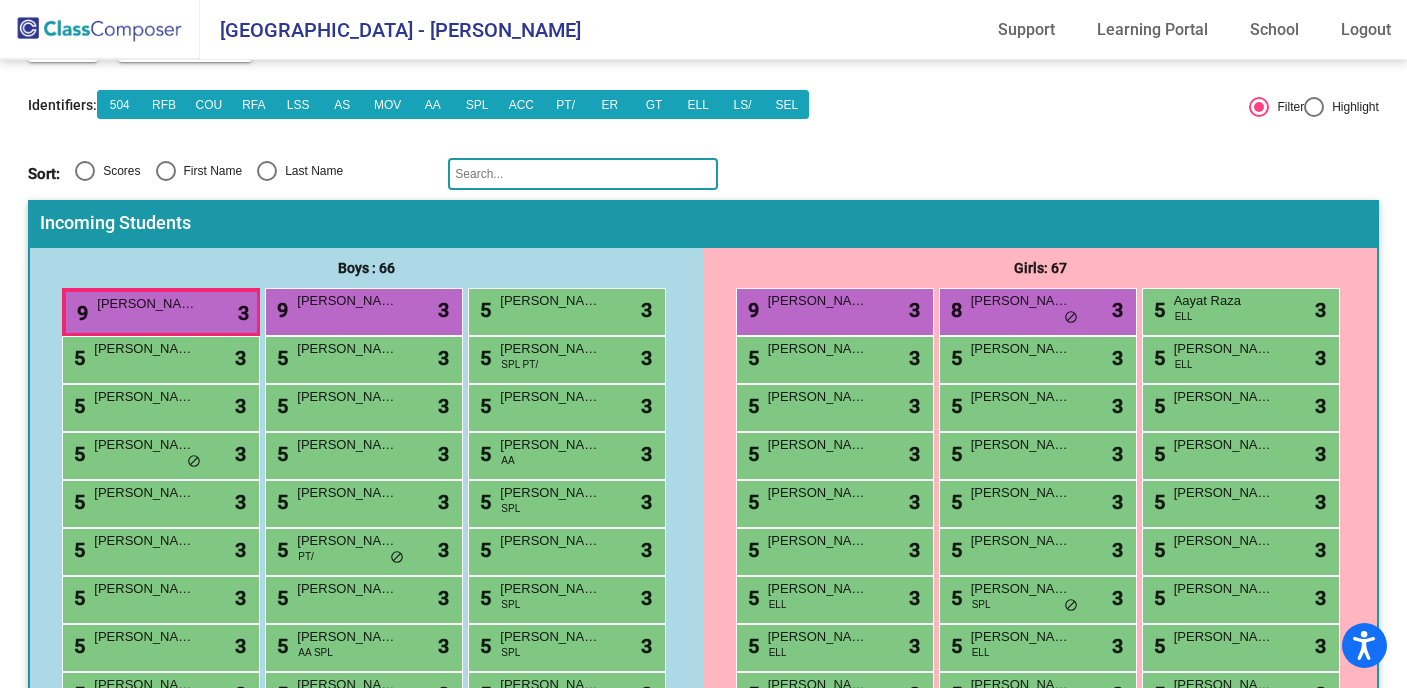 scroll, scrollTop: 136, scrollLeft: 0, axis: vertical 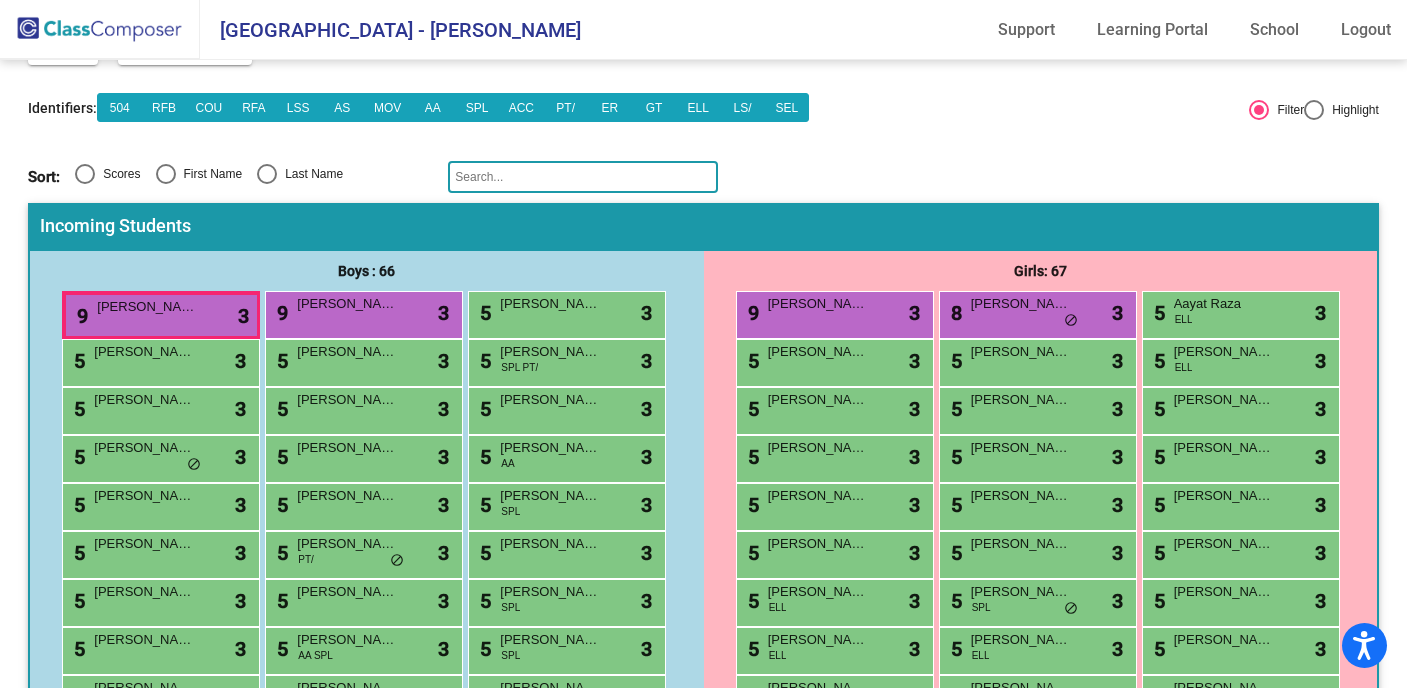 click 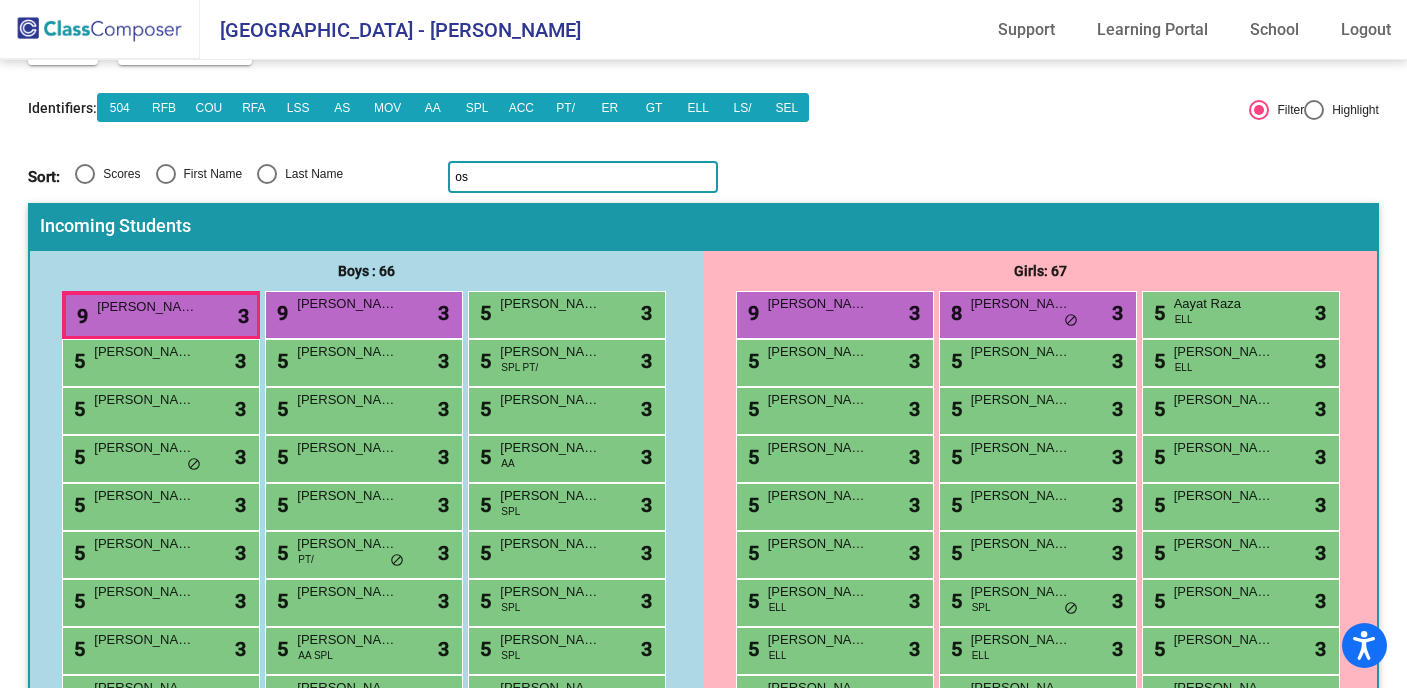 scroll, scrollTop: 0, scrollLeft: 0, axis: both 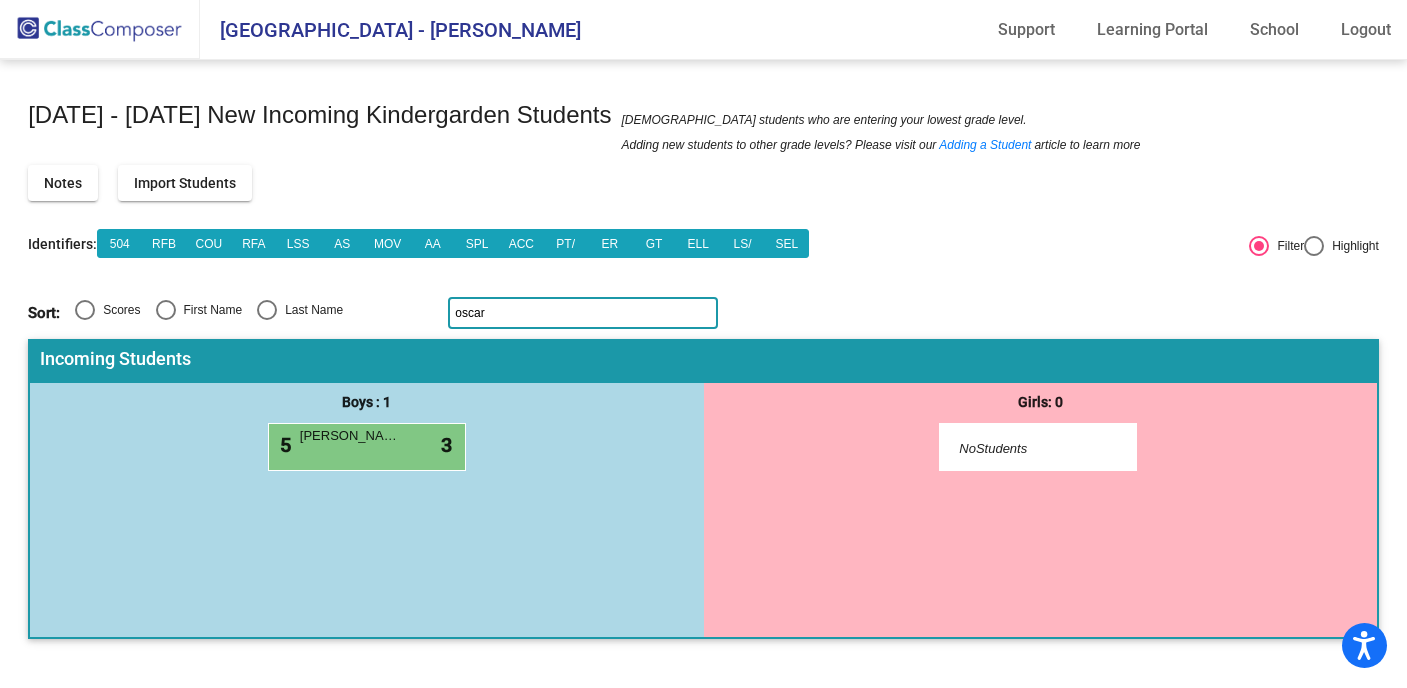 click on "oscar" 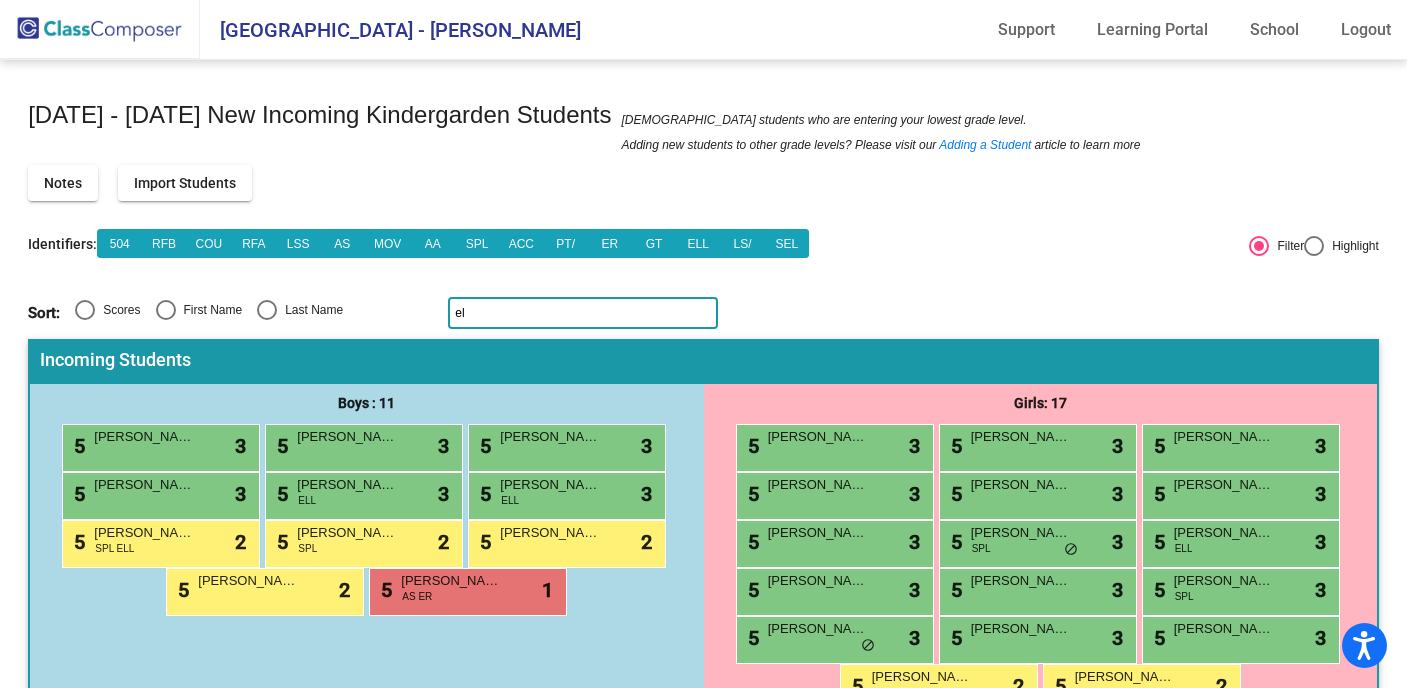type on "e" 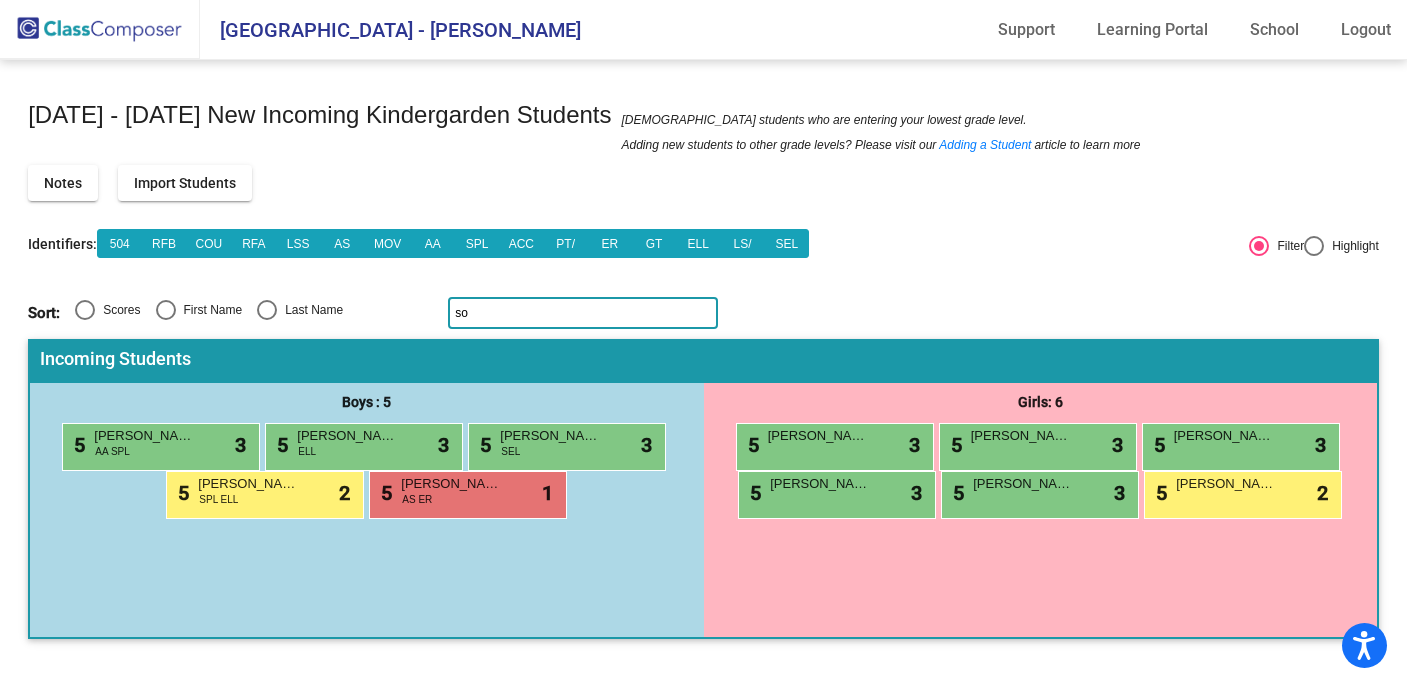 type on "s" 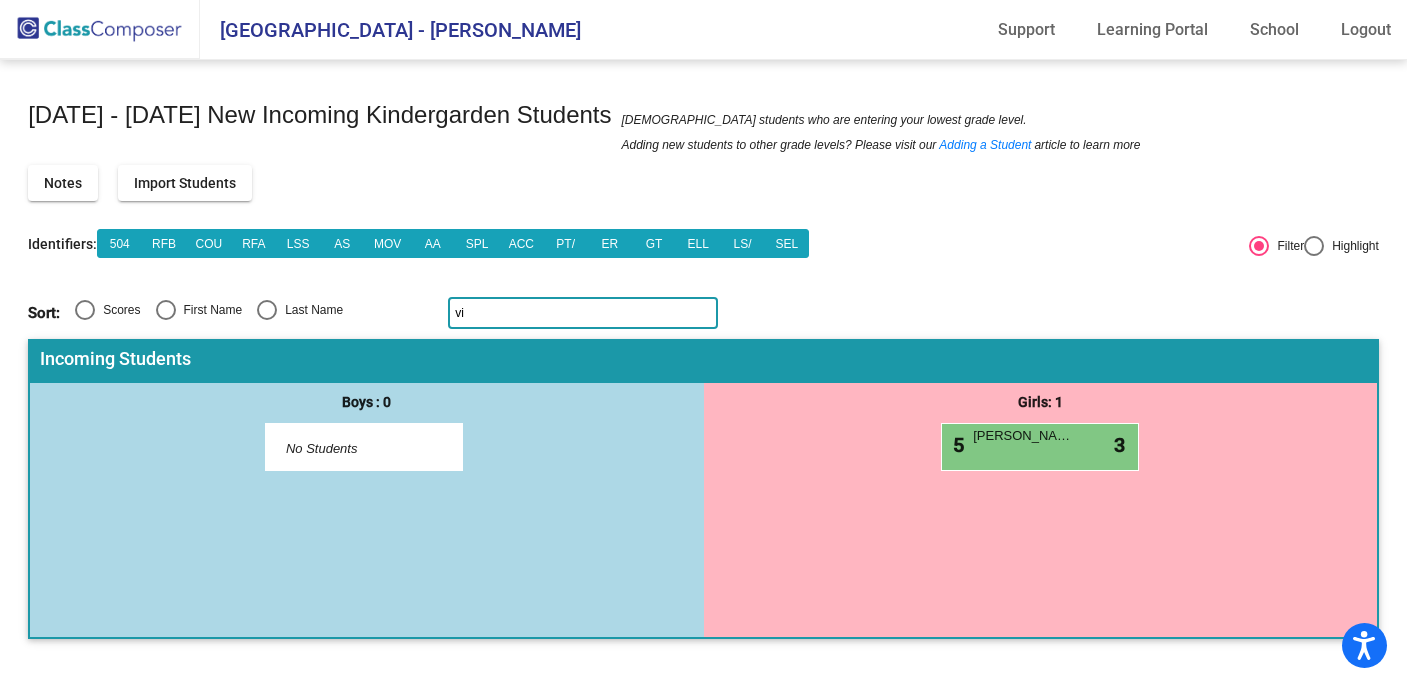 type on "v" 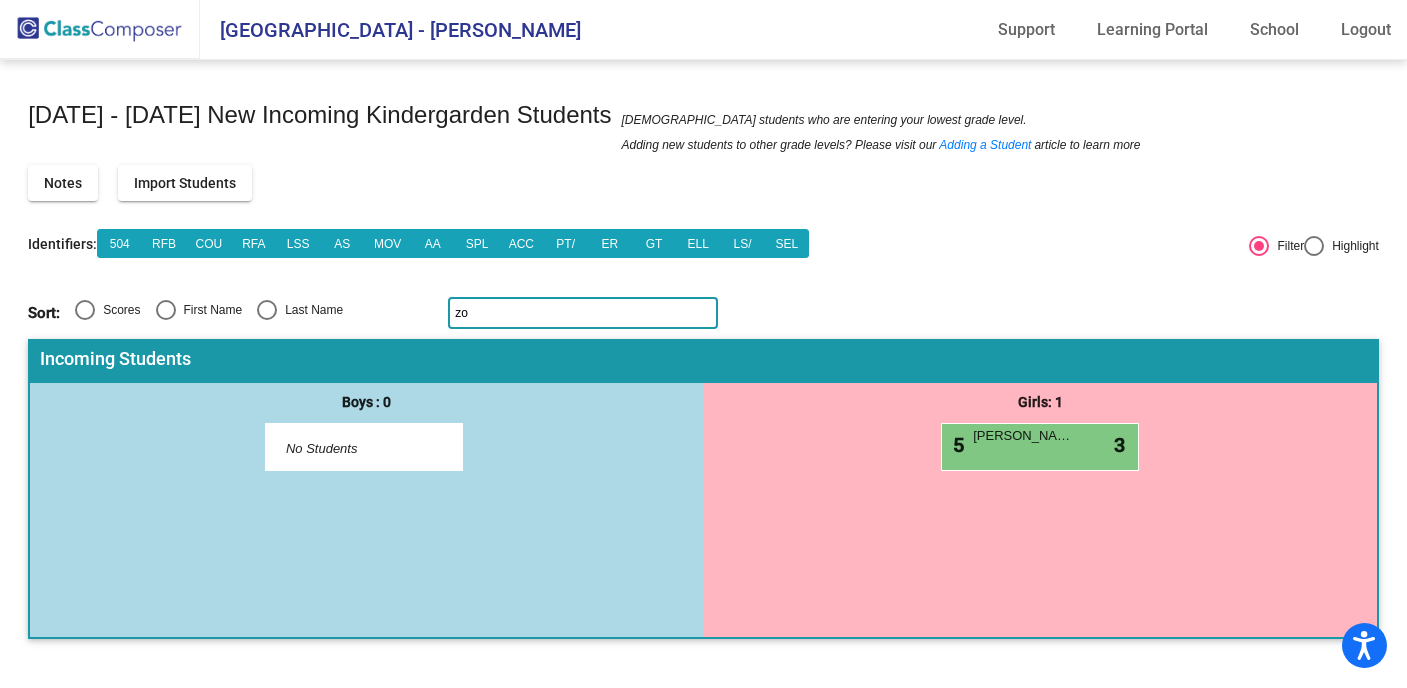 type on "z" 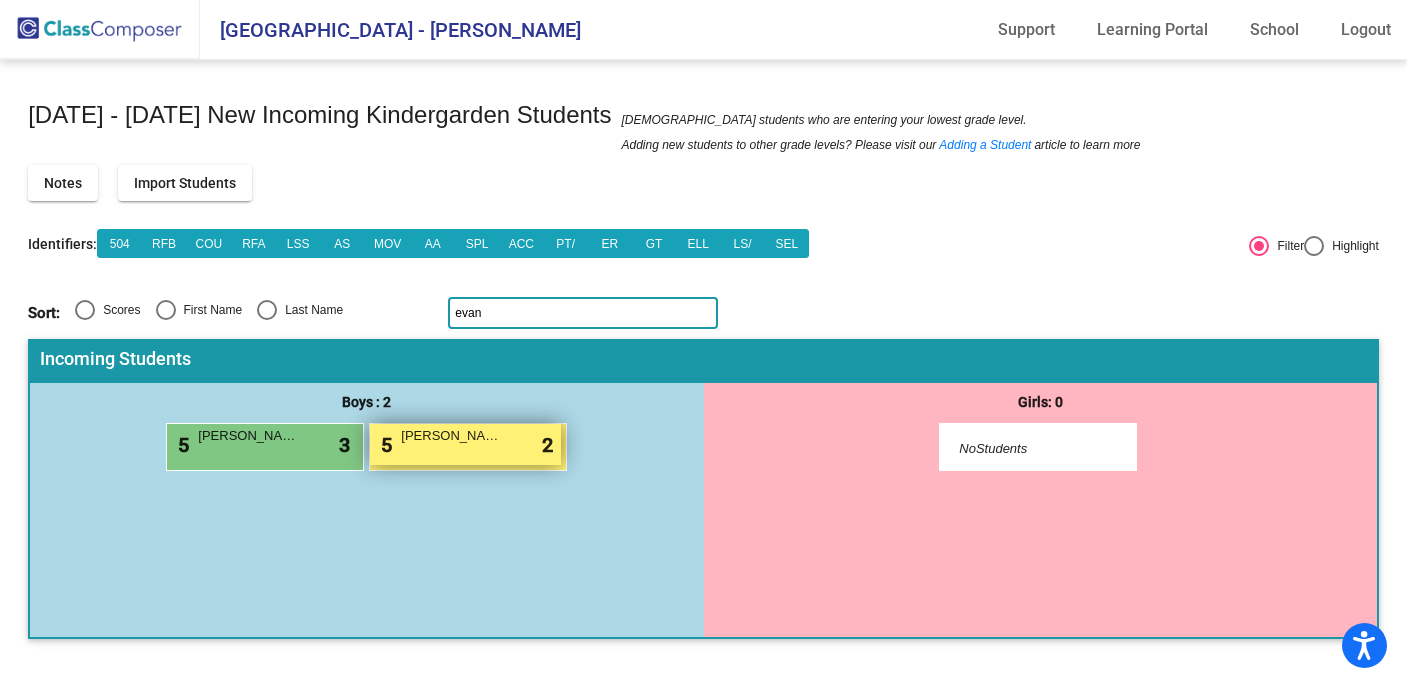 click on "[PERSON_NAME]" at bounding box center [451, 436] 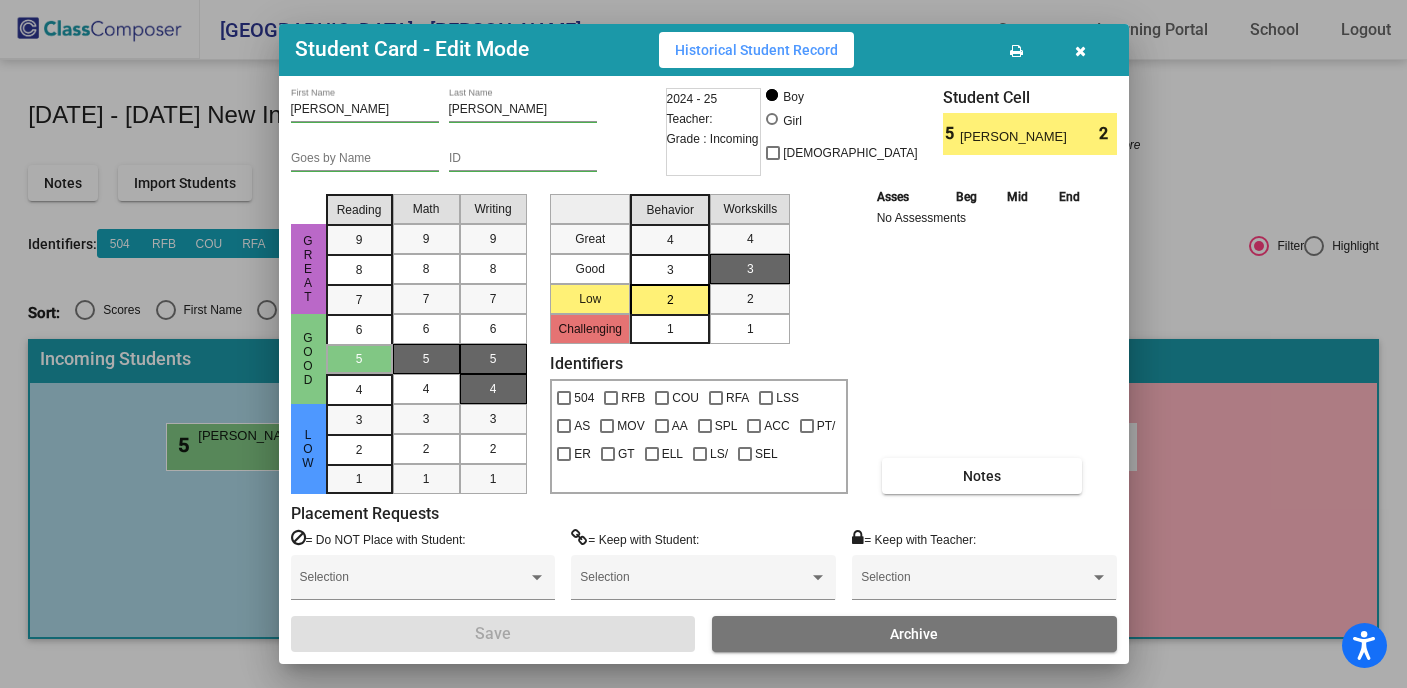 scroll, scrollTop: 0, scrollLeft: 0, axis: both 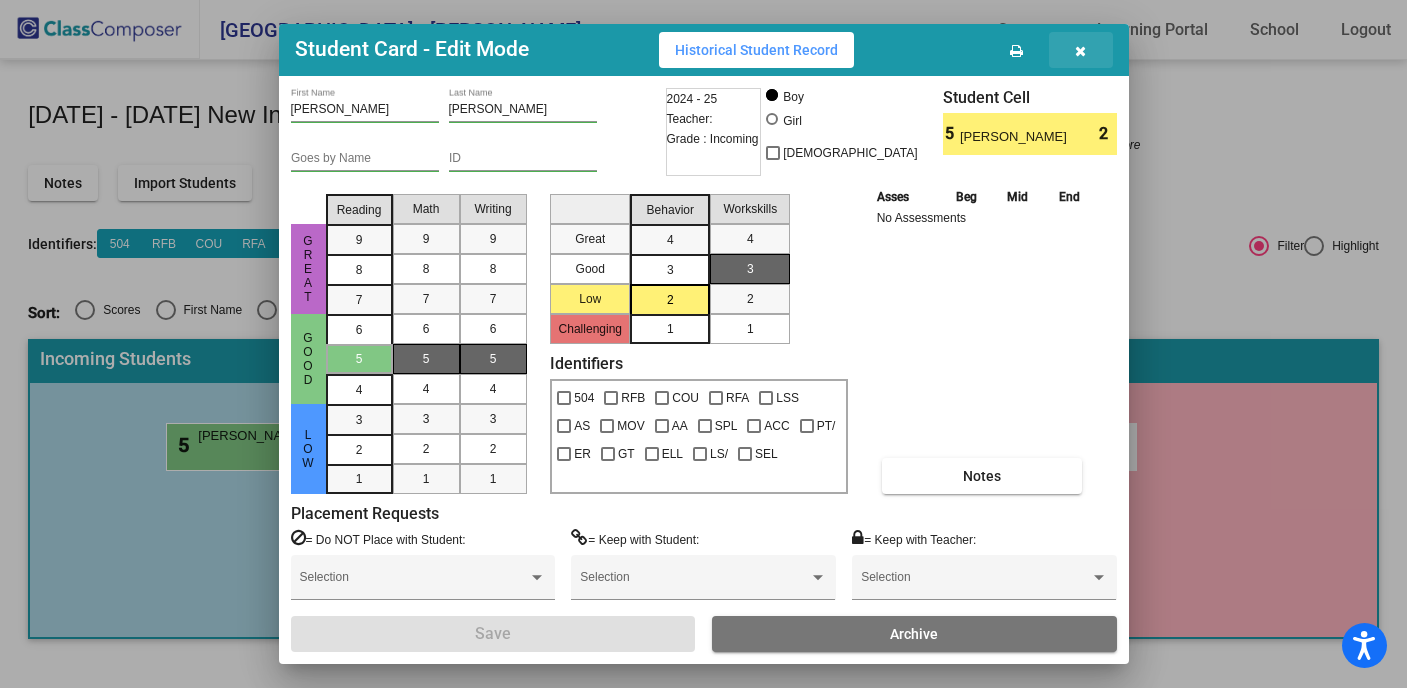click at bounding box center [1080, 51] 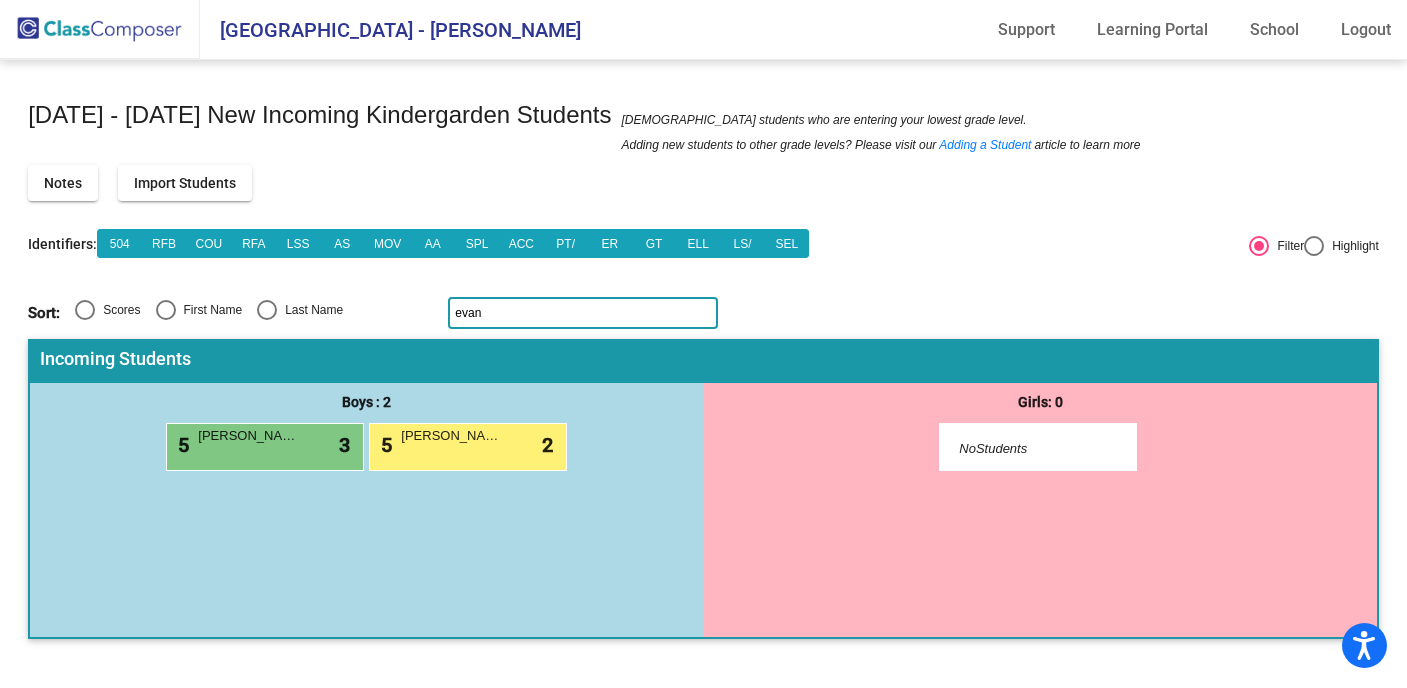 click on "evan" 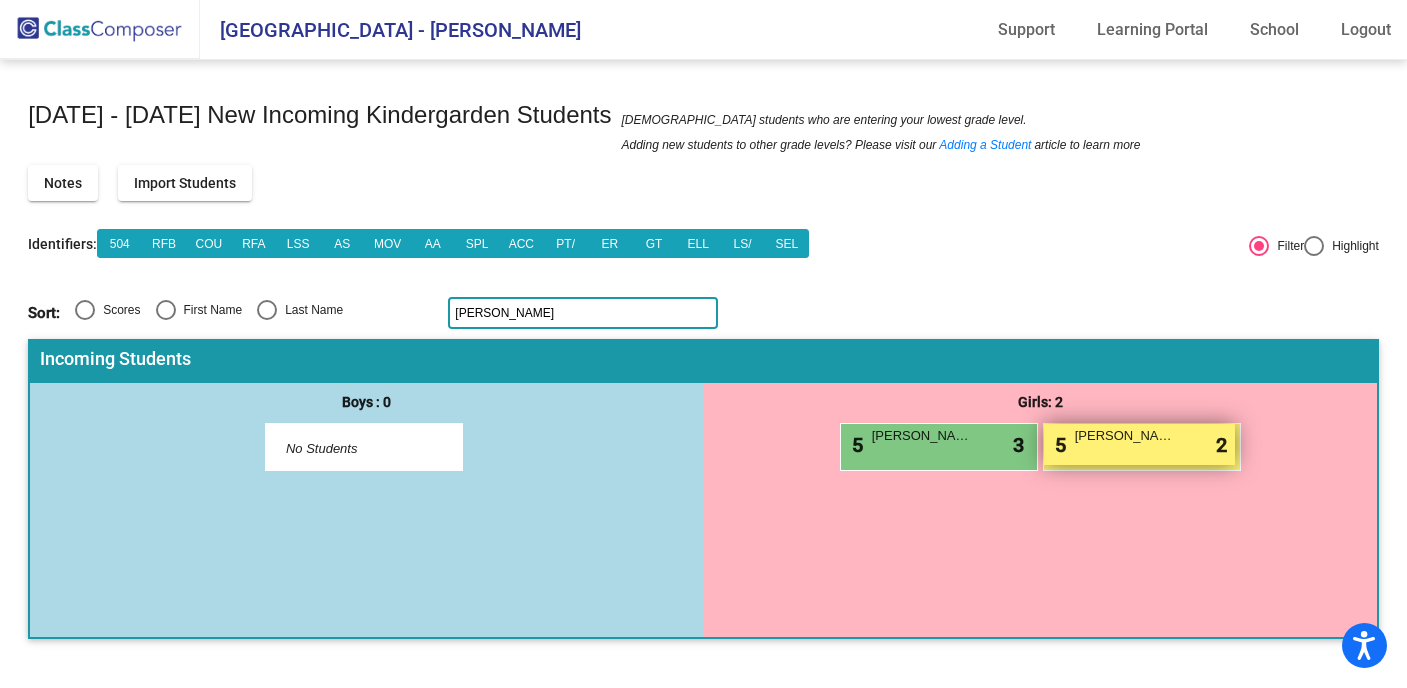 click on "[PERSON_NAME]" at bounding box center [1125, 436] 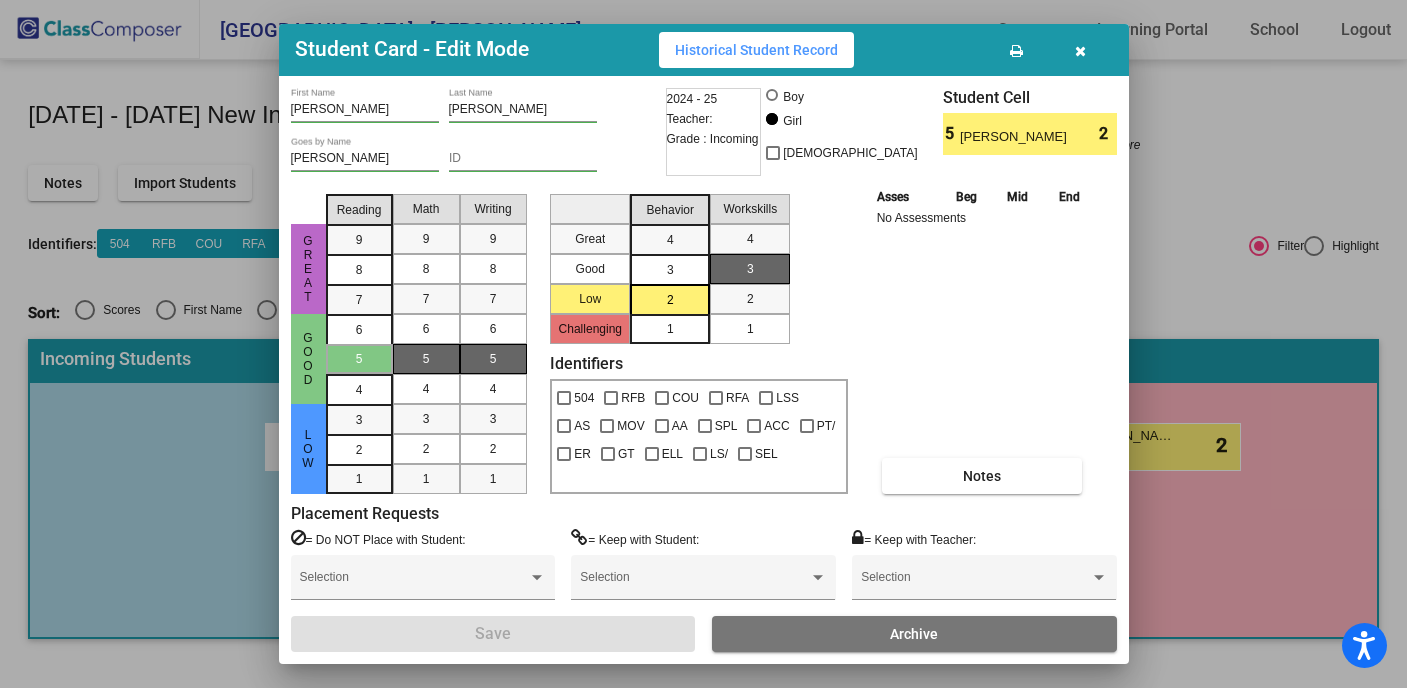 click at bounding box center (1080, 51) 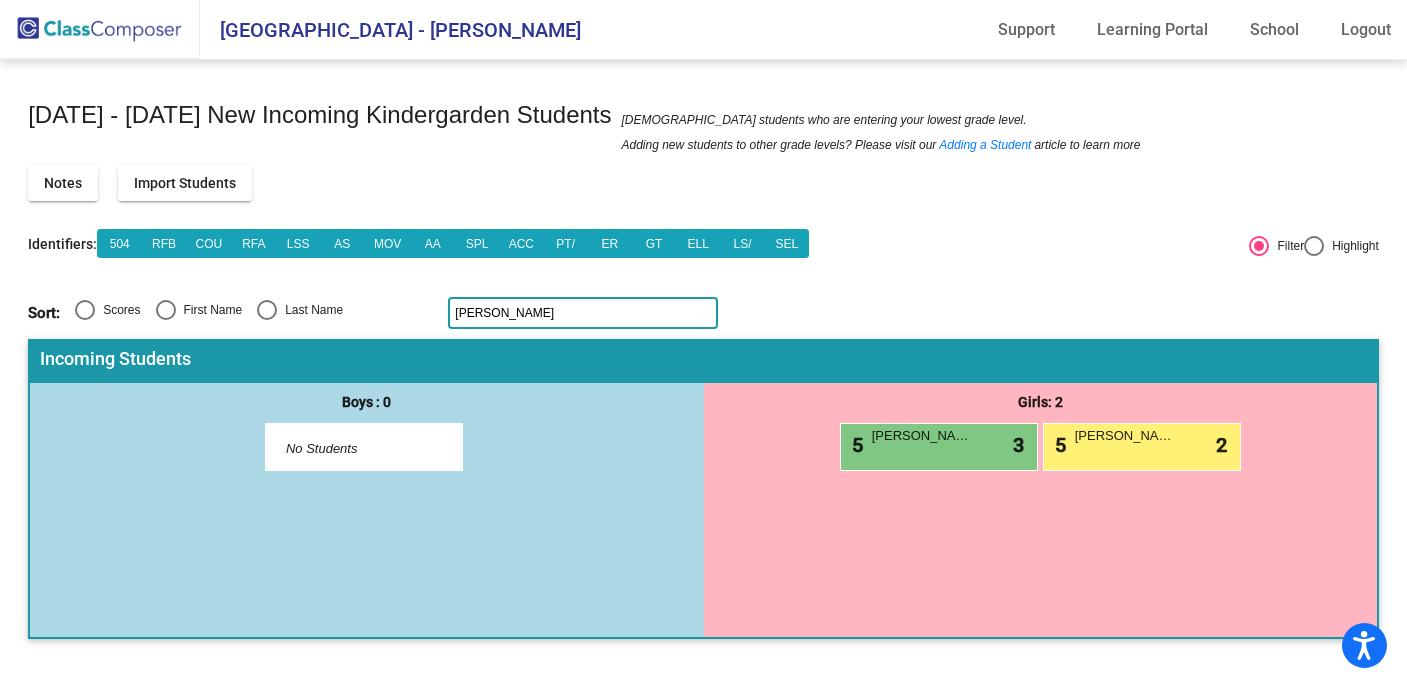click on "[PERSON_NAME]" 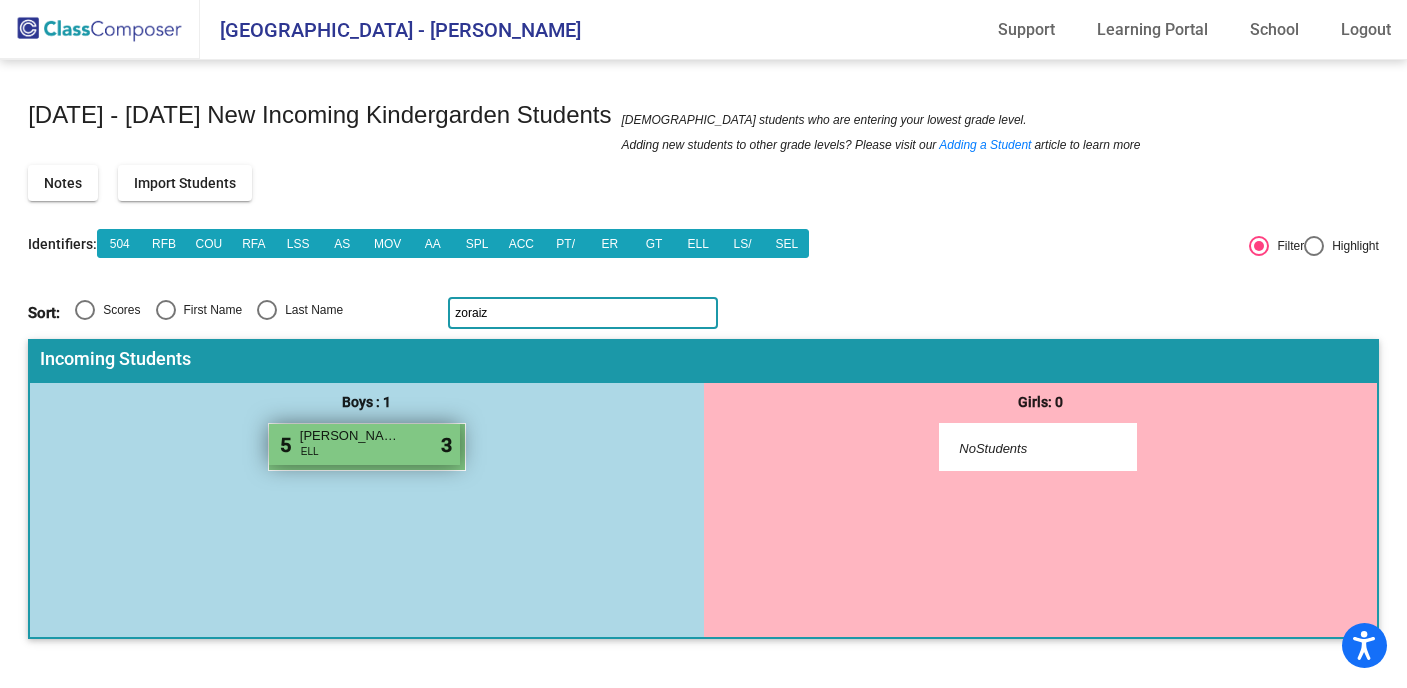 click on "5 [PERSON_NAME] ELL lock do_not_disturb_alt 3" at bounding box center [364, 444] 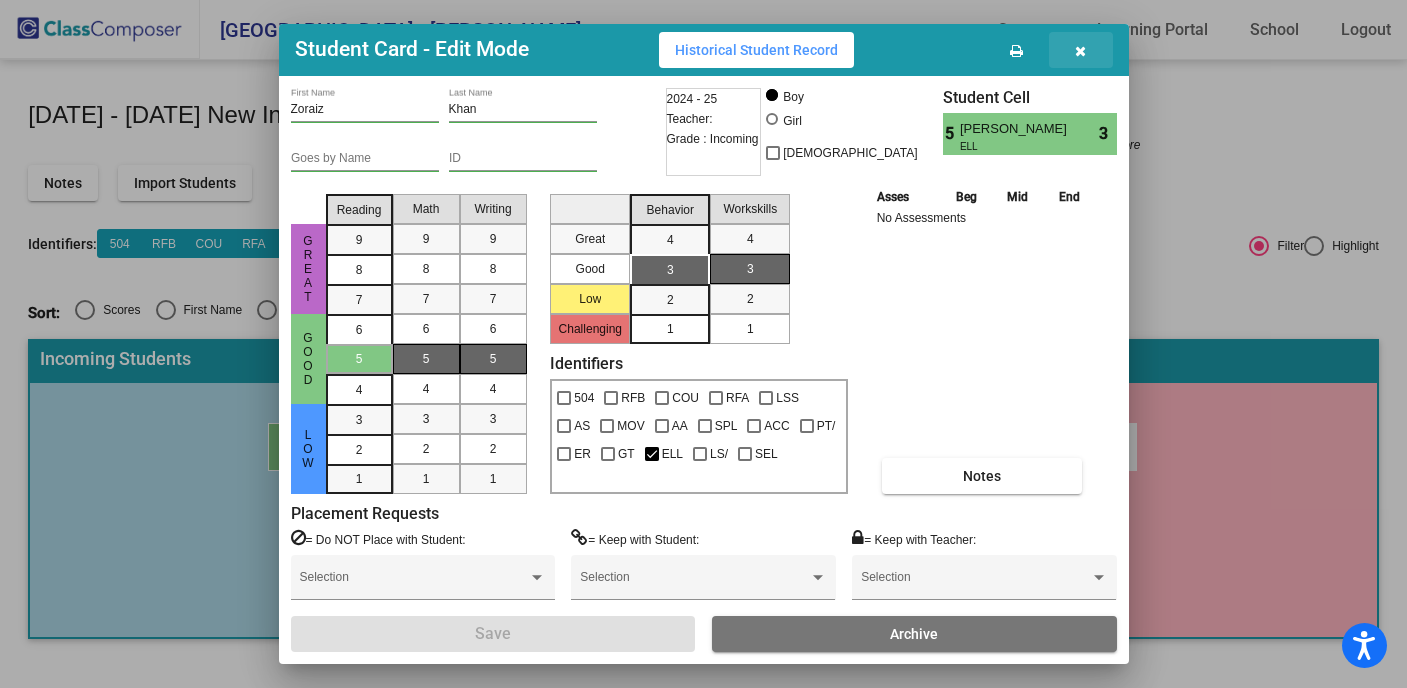 click at bounding box center (1080, 51) 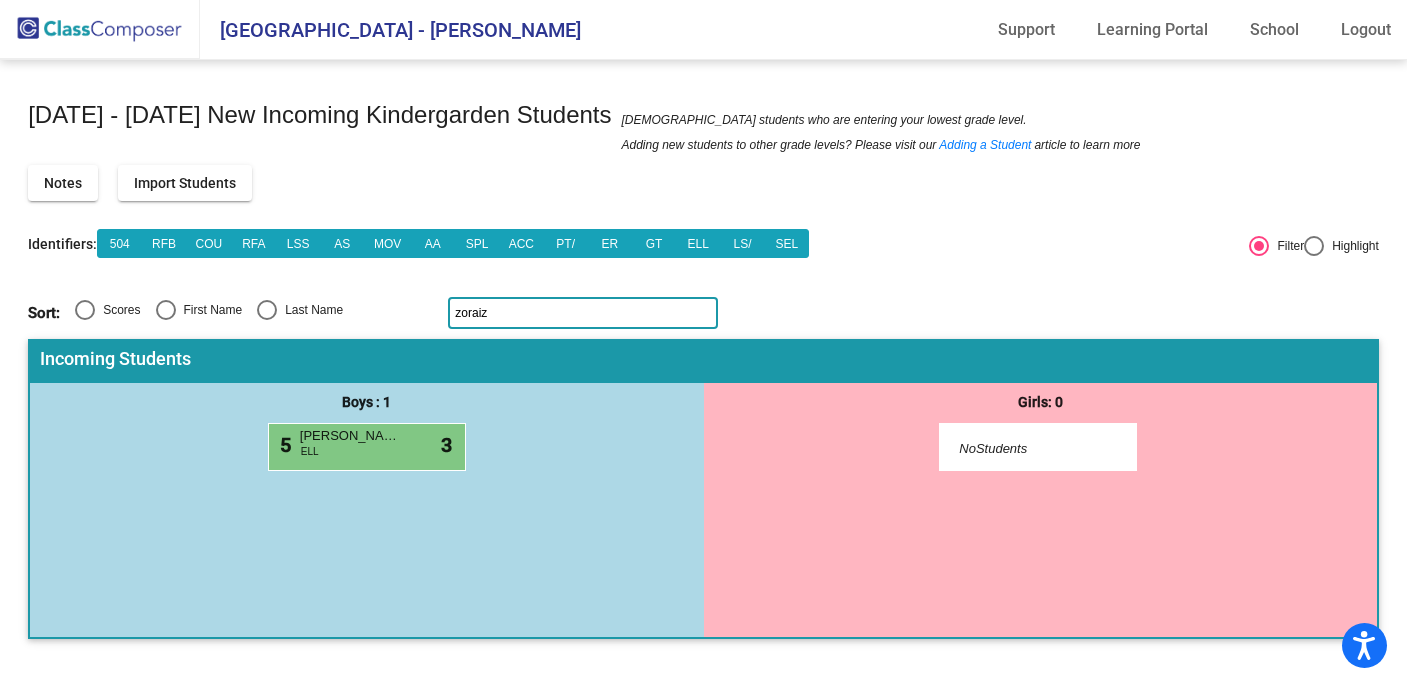 click on "zoraiz" 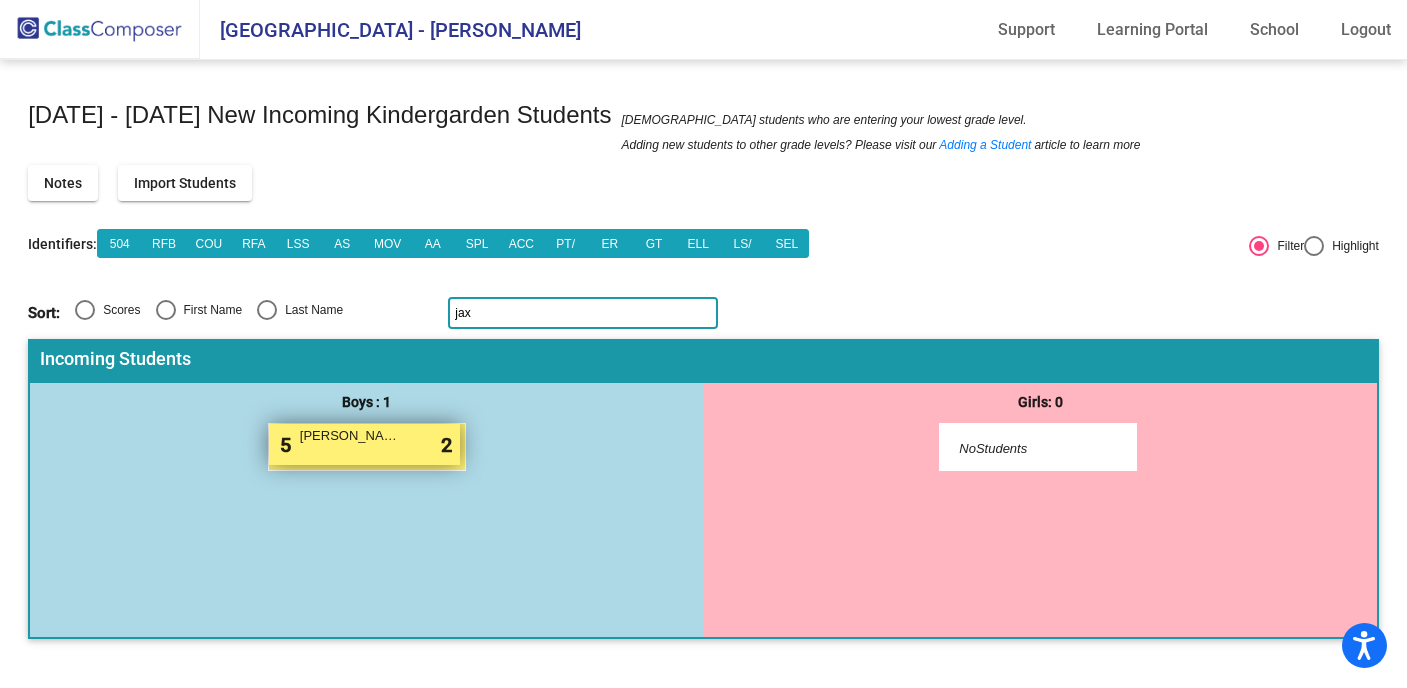 click on "[PERSON_NAME]" at bounding box center [350, 436] 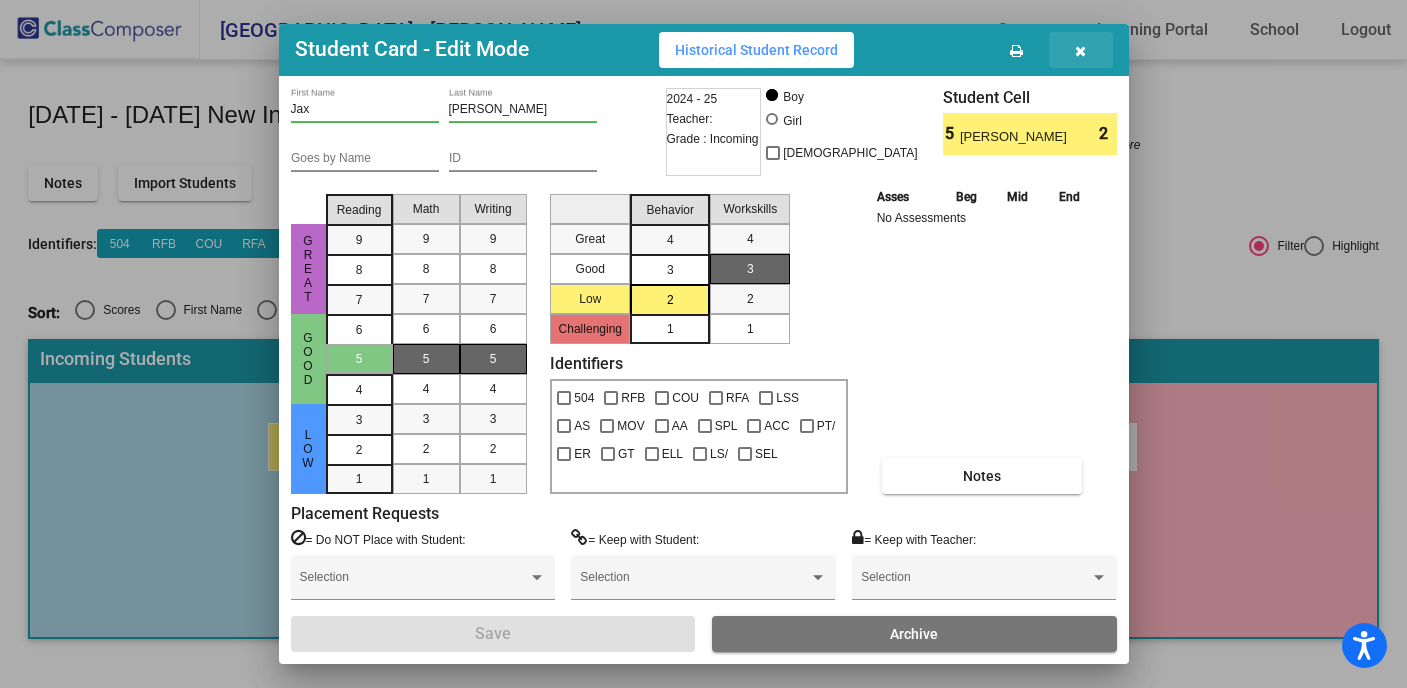 click at bounding box center [1081, 50] 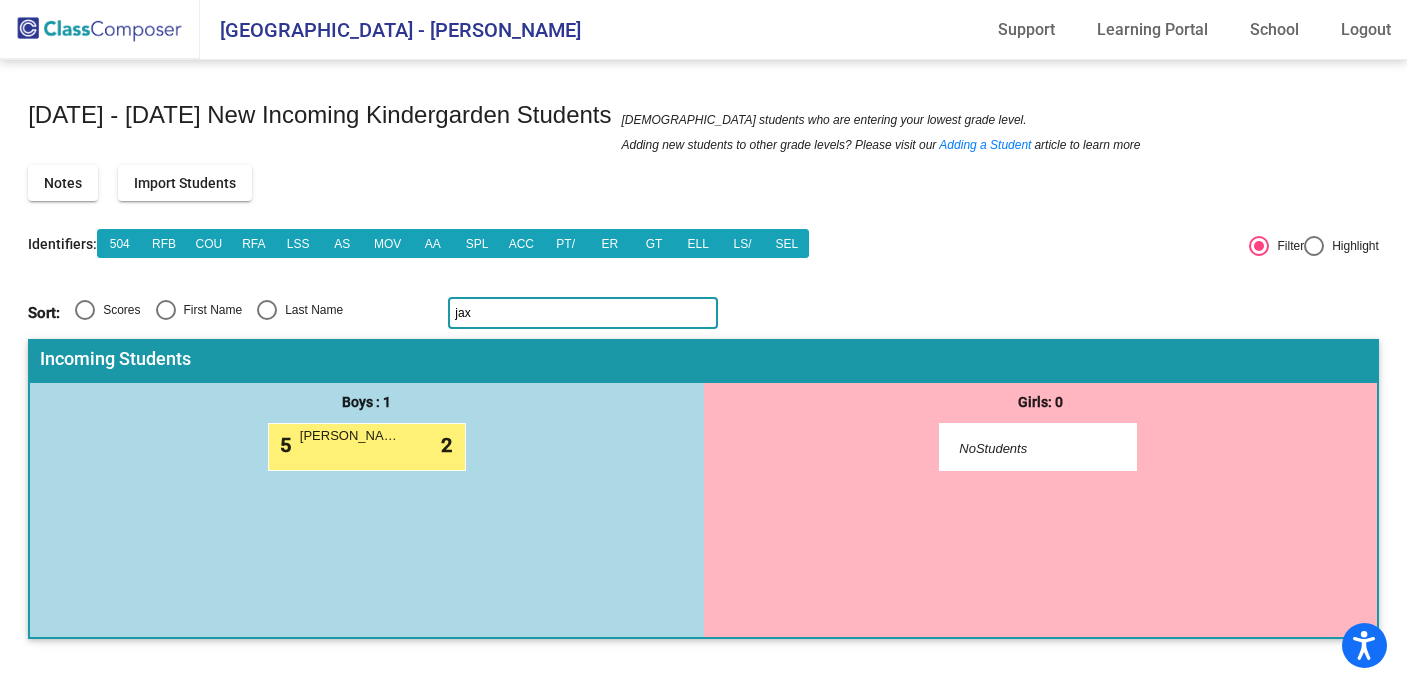 click on "jax" 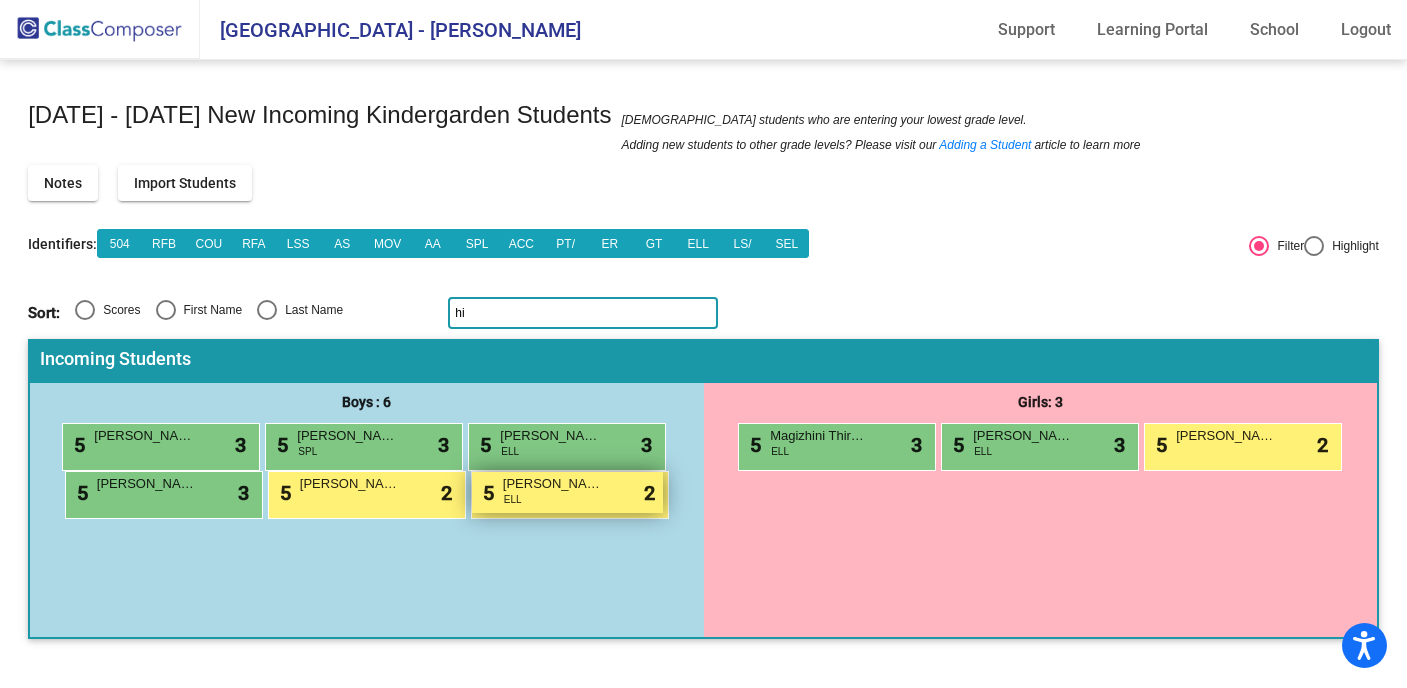 click on "5 [PERSON_NAME] ELL lock do_not_disturb_alt 2" at bounding box center (567, 492) 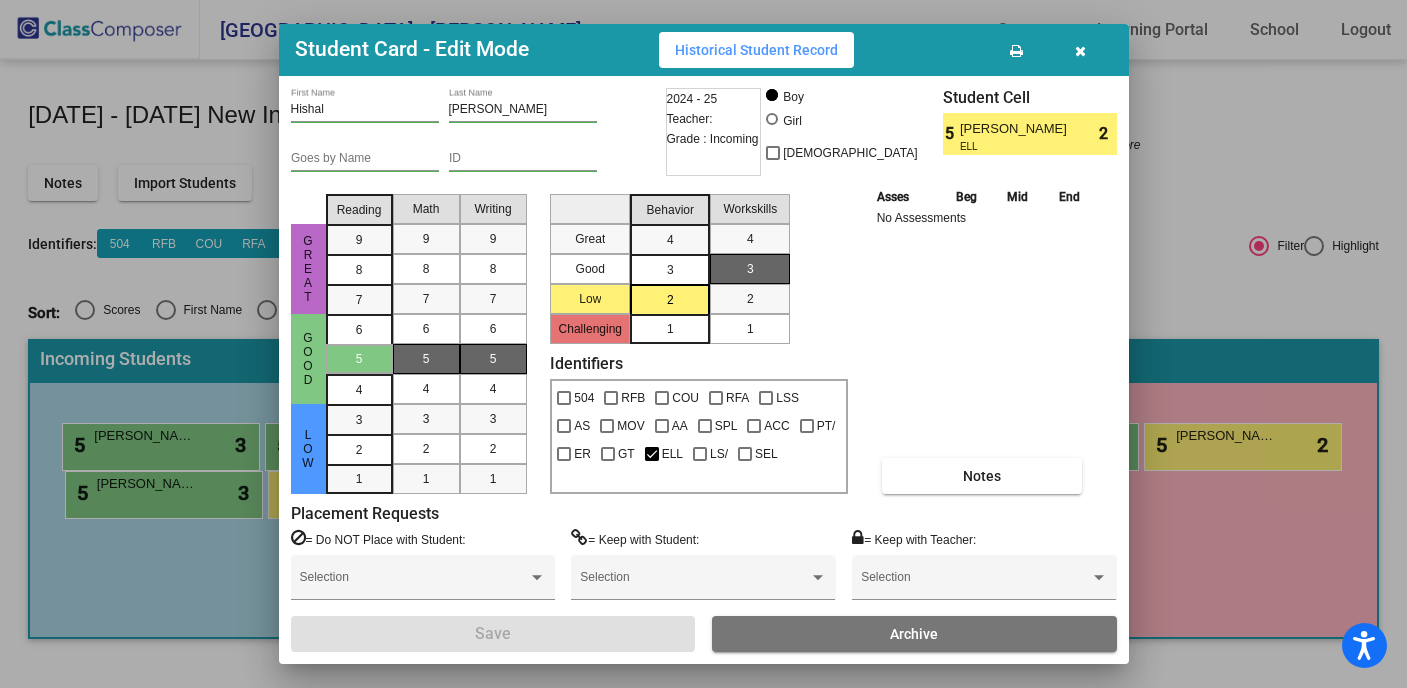 click at bounding box center (1080, 51) 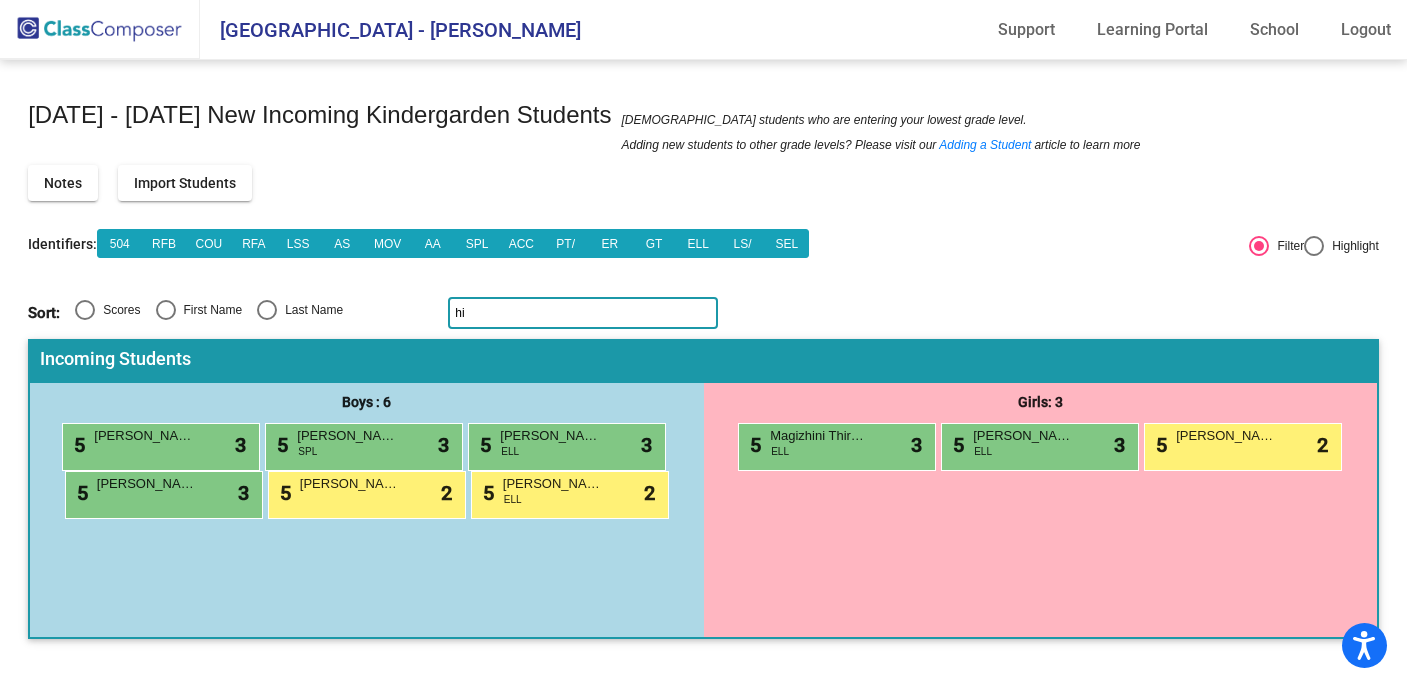 click on "hi" 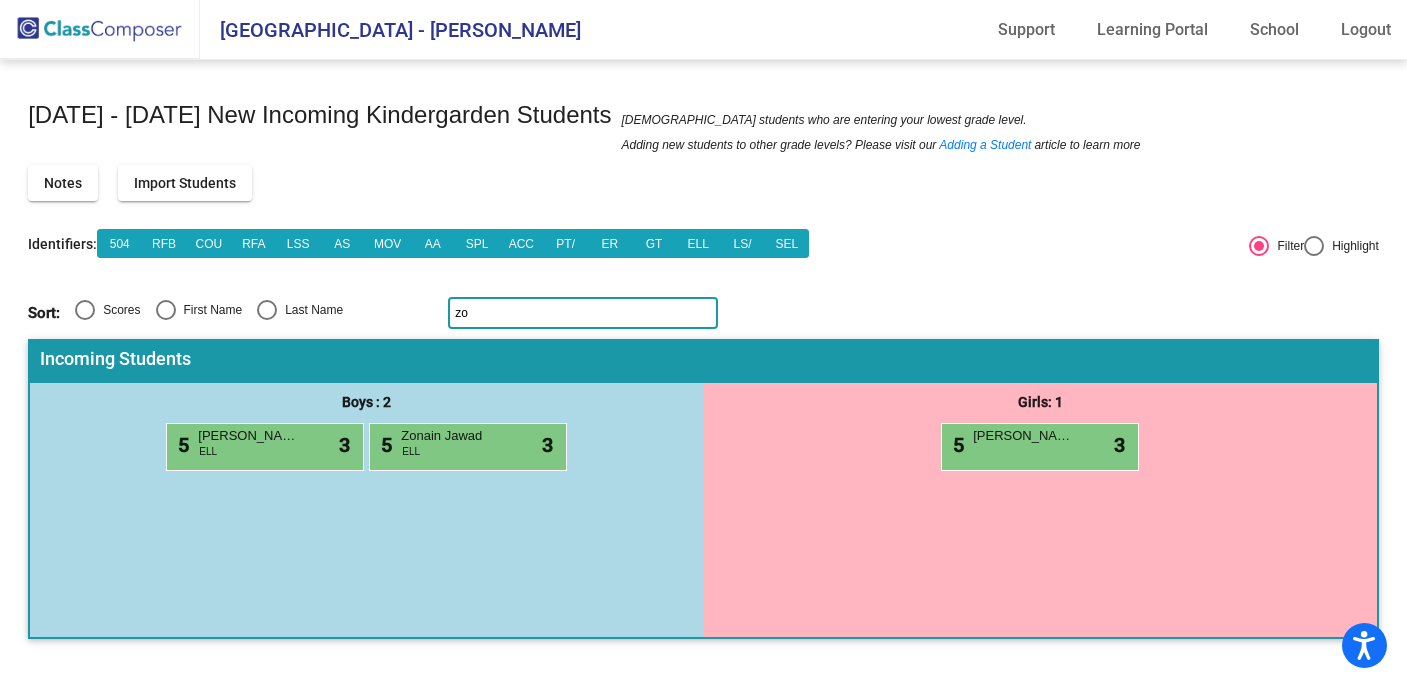 type on "z" 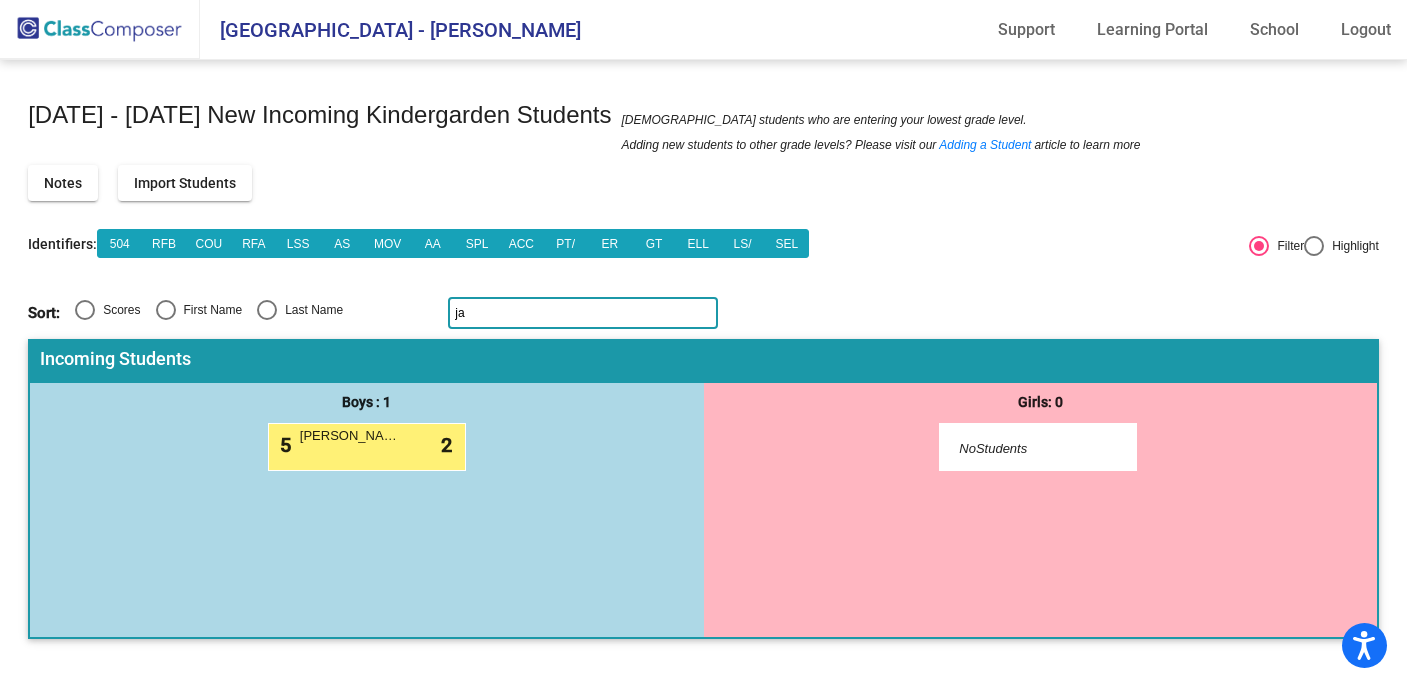 type on "j" 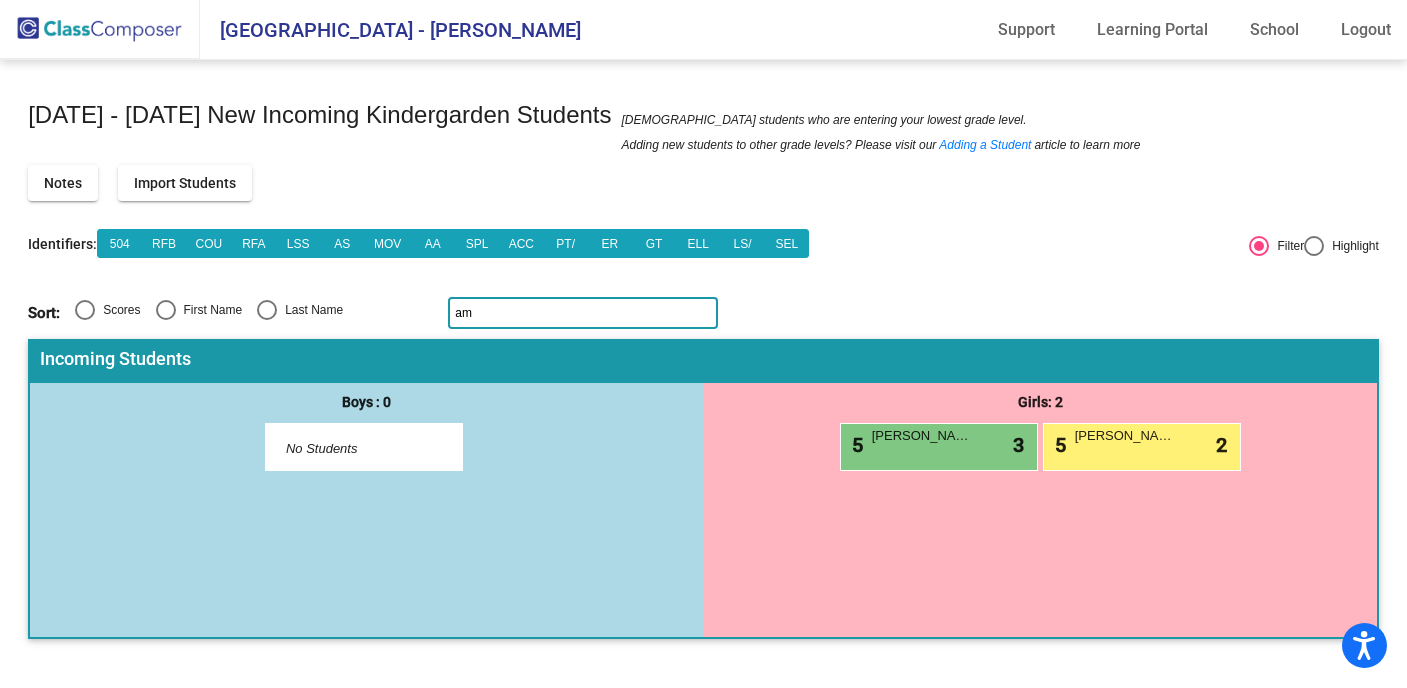 type on "a" 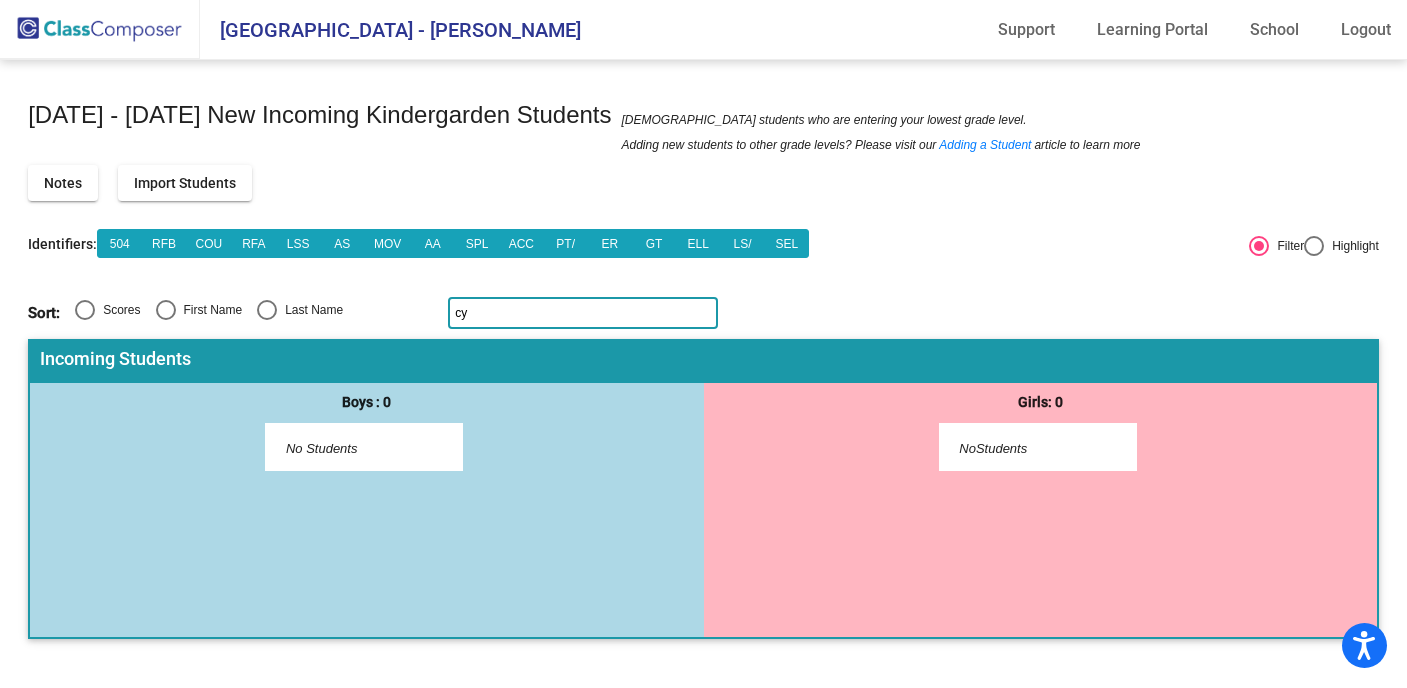 type on "c" 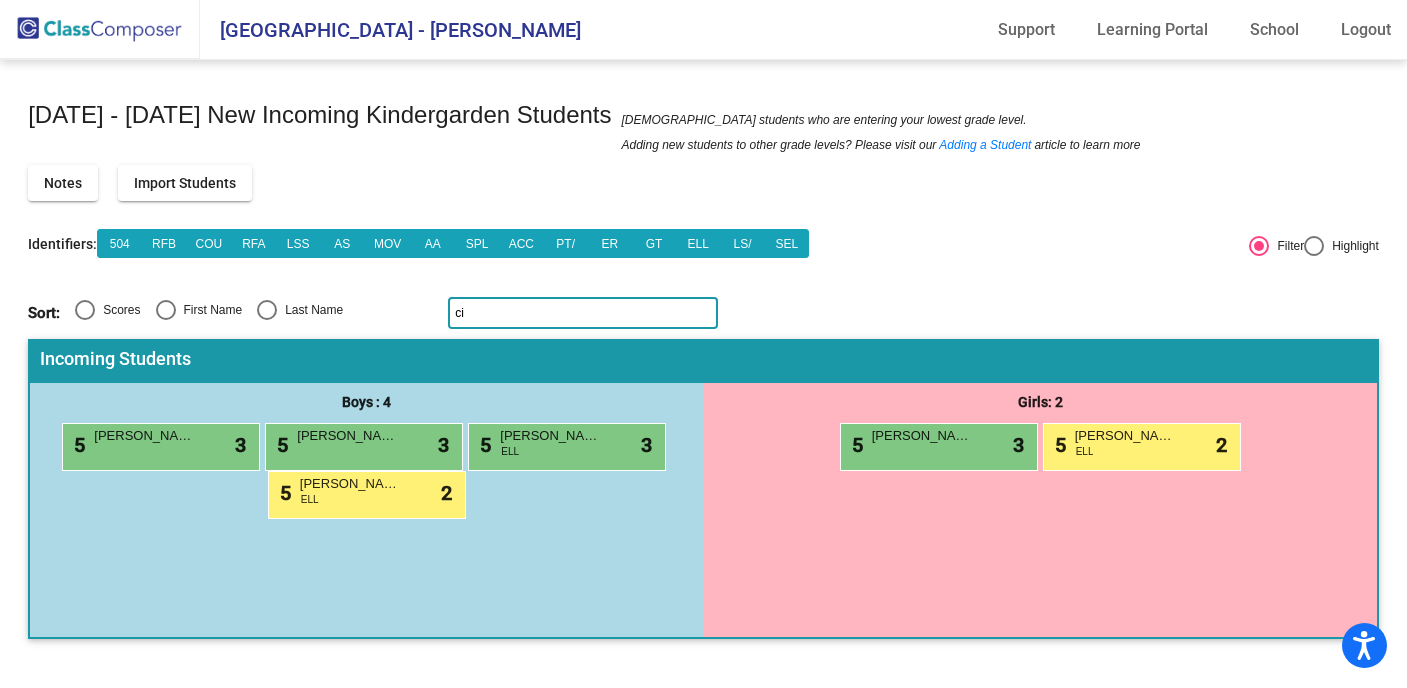 type on "c" 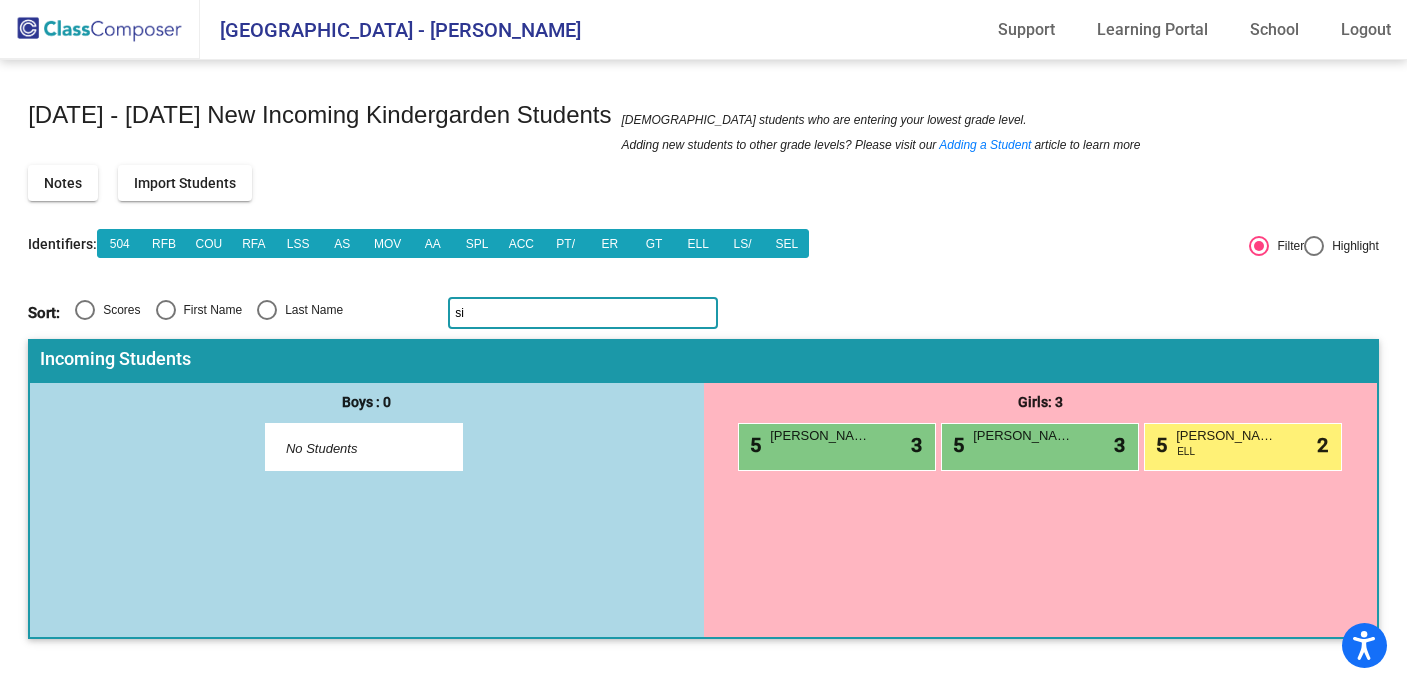 type on "s" 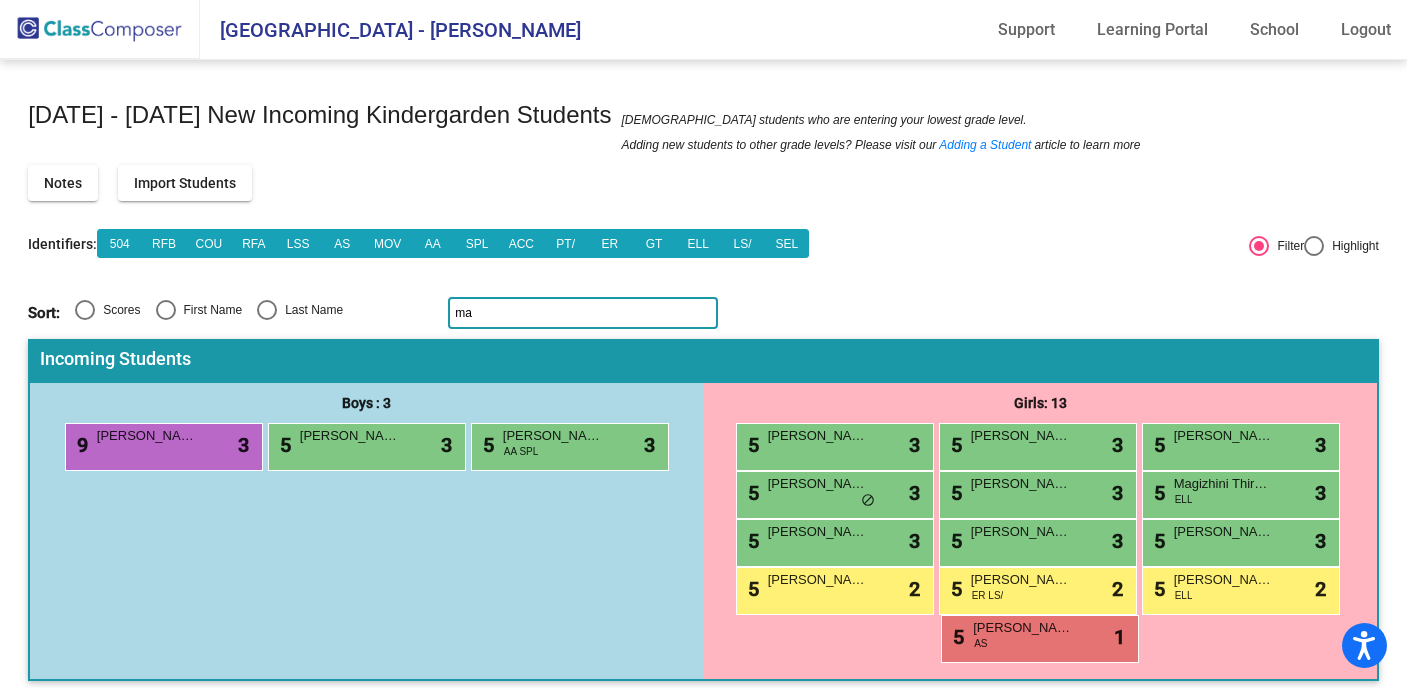 type on "m" 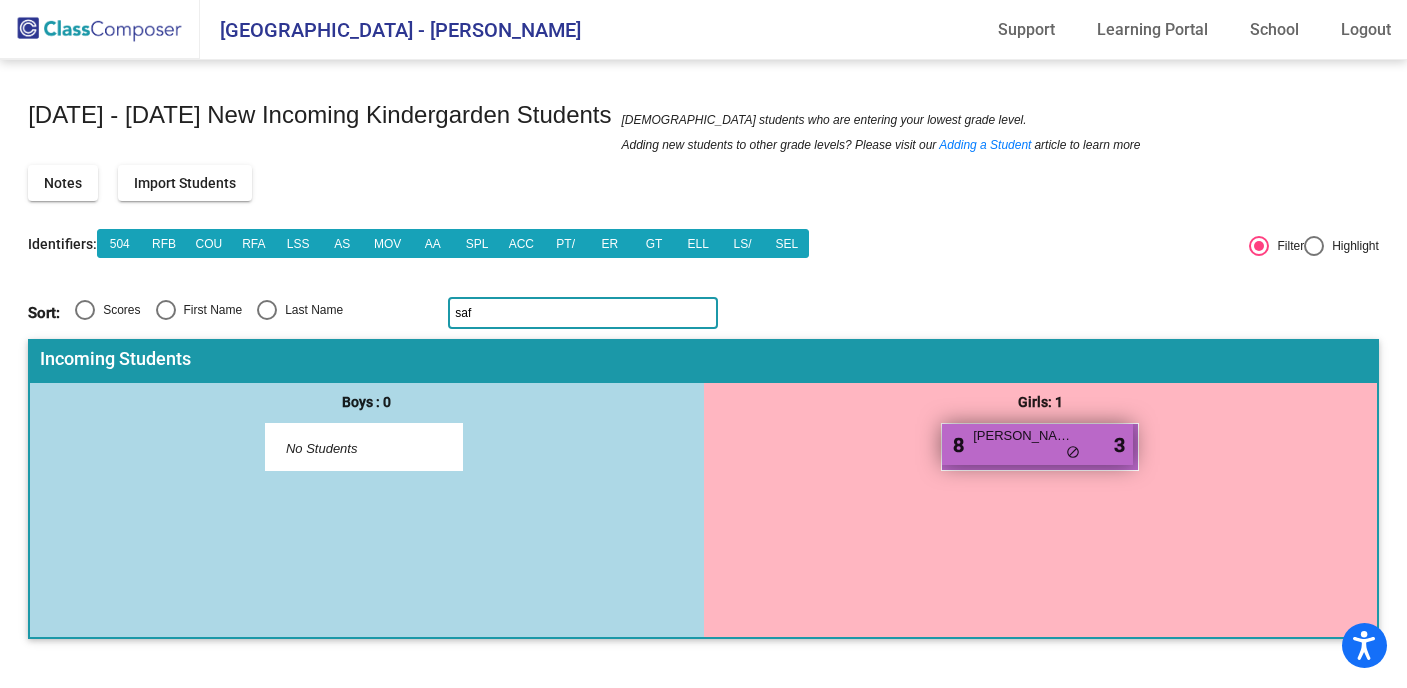 type on "saf" 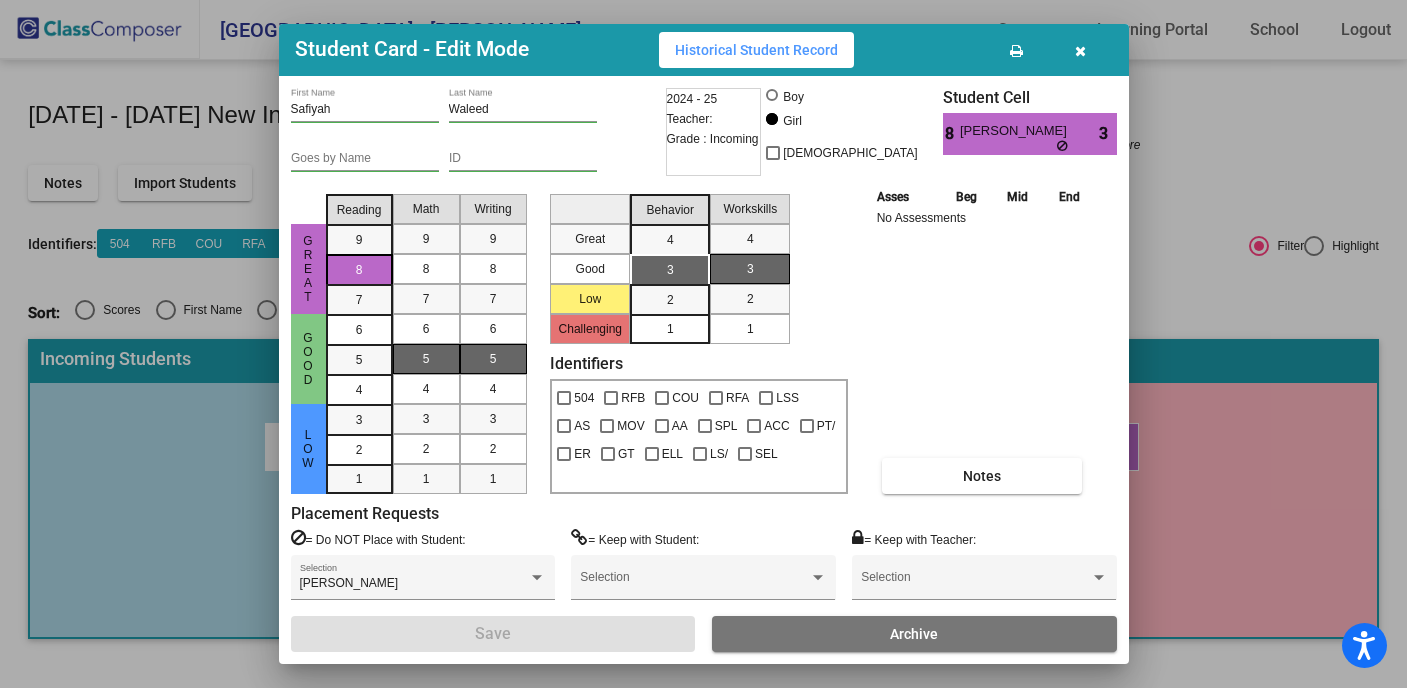 click at bounding box center [1080, 51] 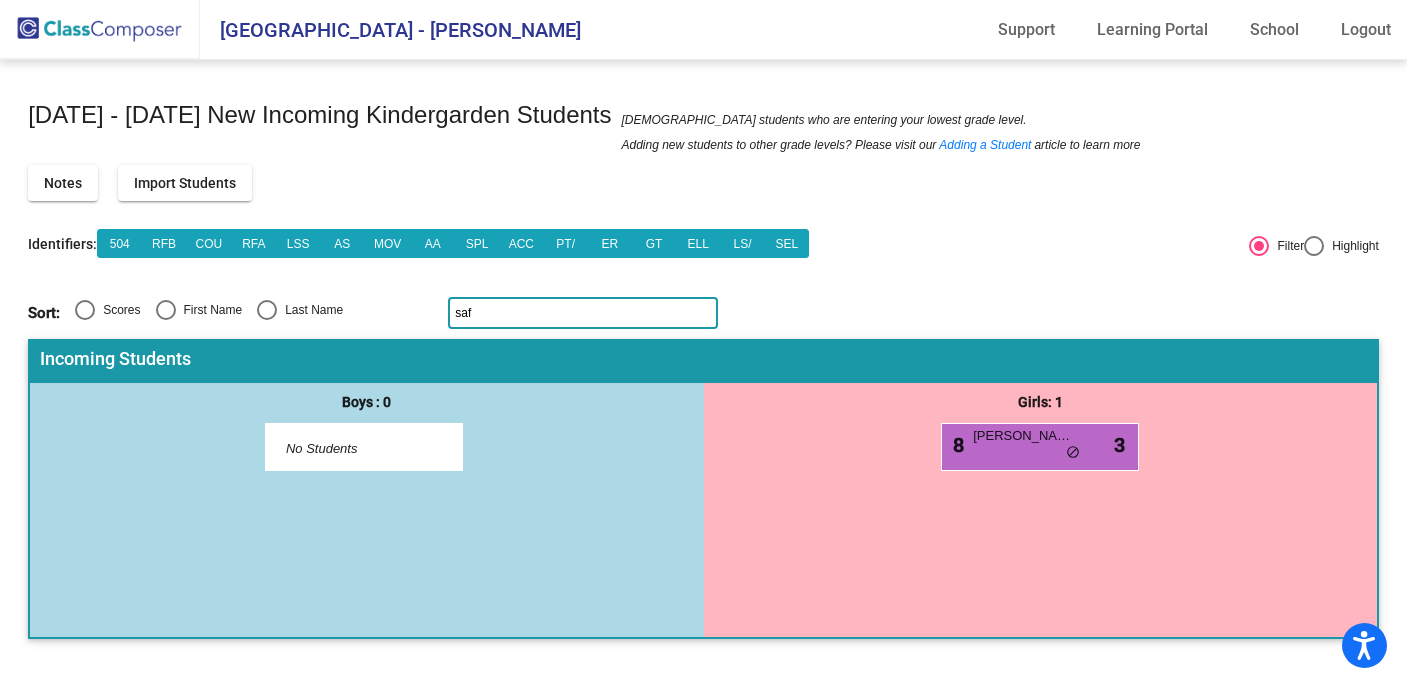 click on "saf" 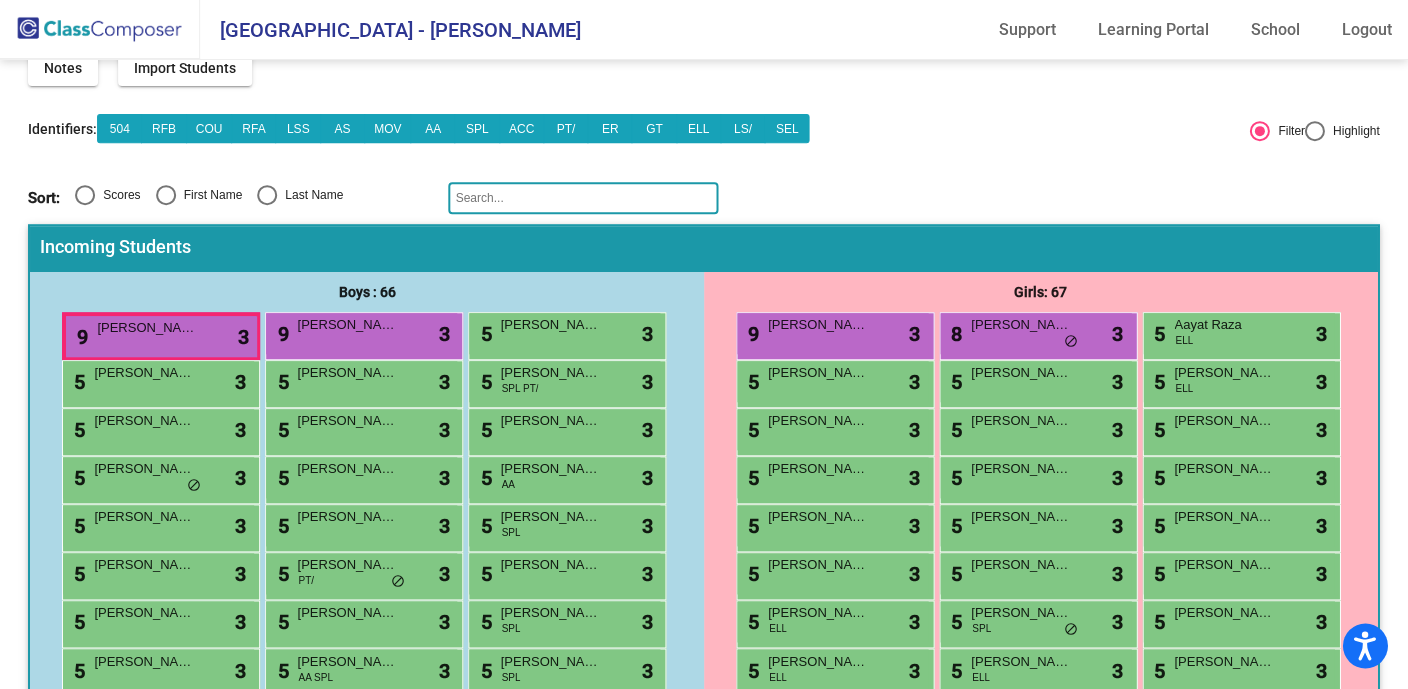 scroll, scrollTop: 100, scrollLeft: 0, axis: vertical 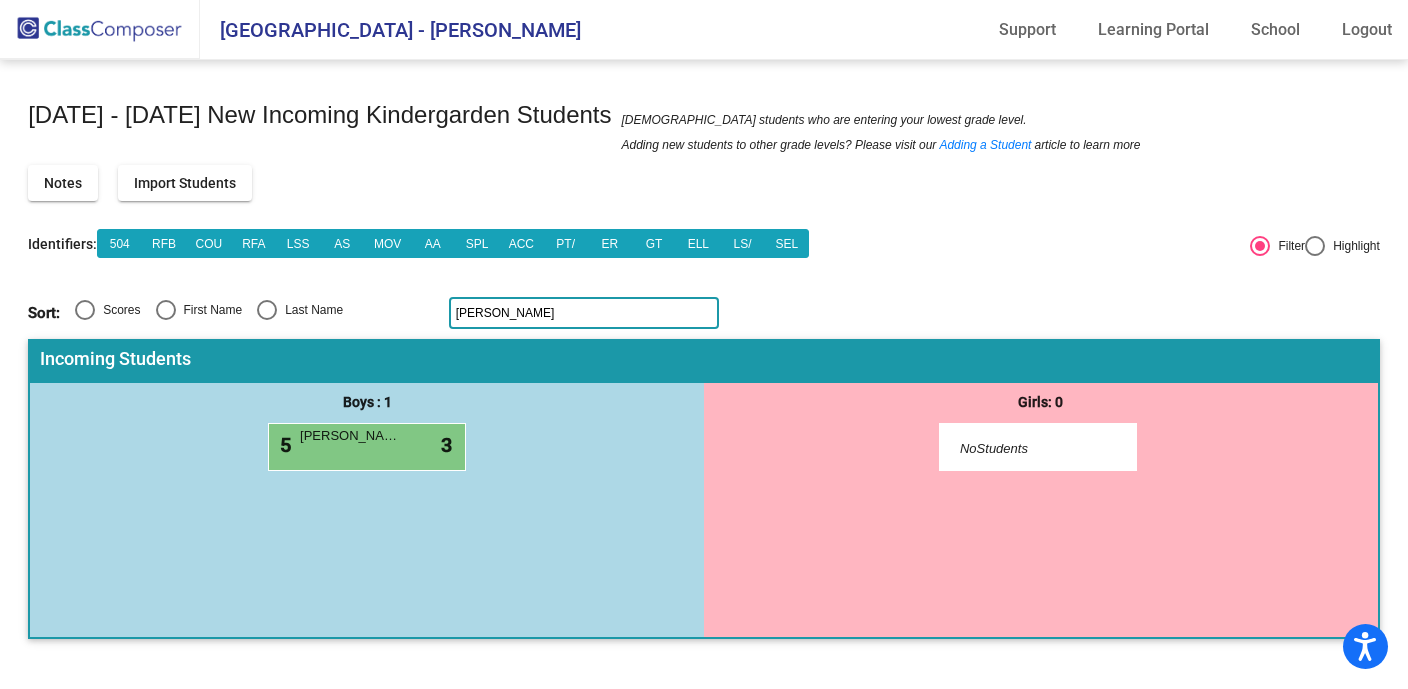 click on "[PERSON_NAME]" 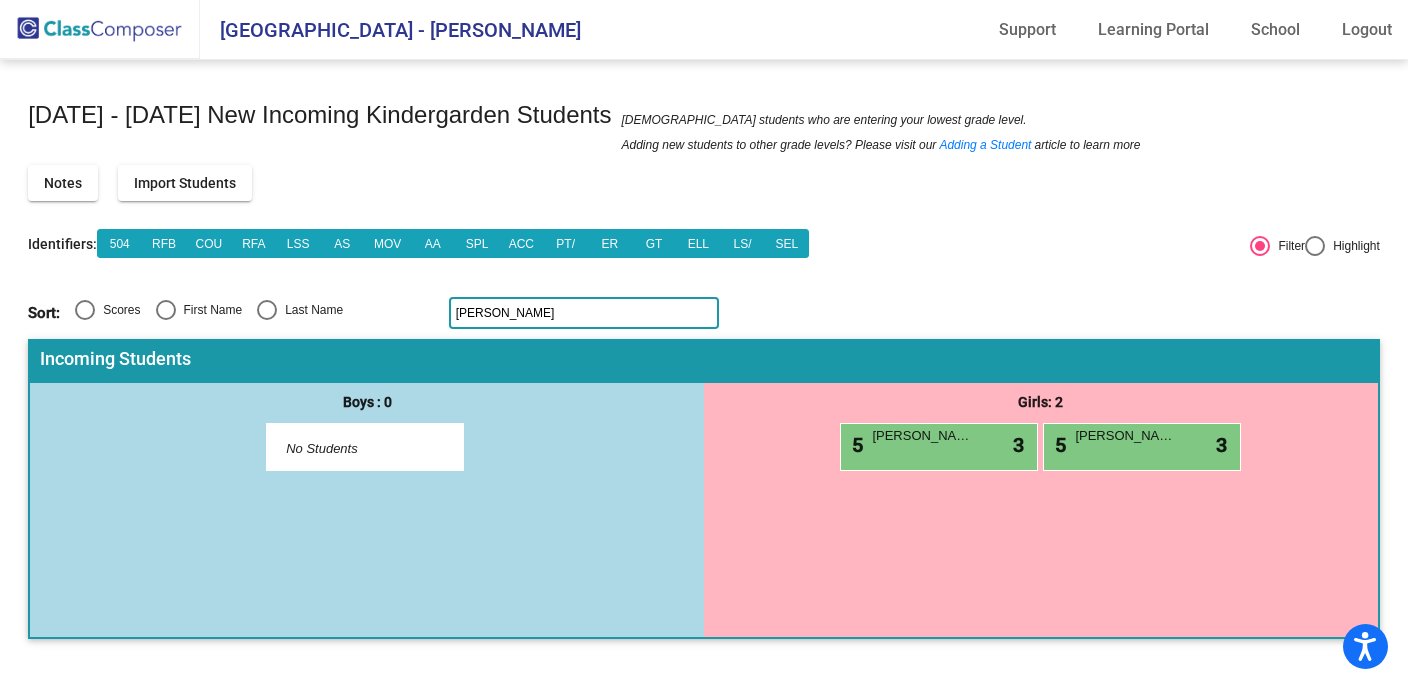 click on "[PERSON_NAME]" 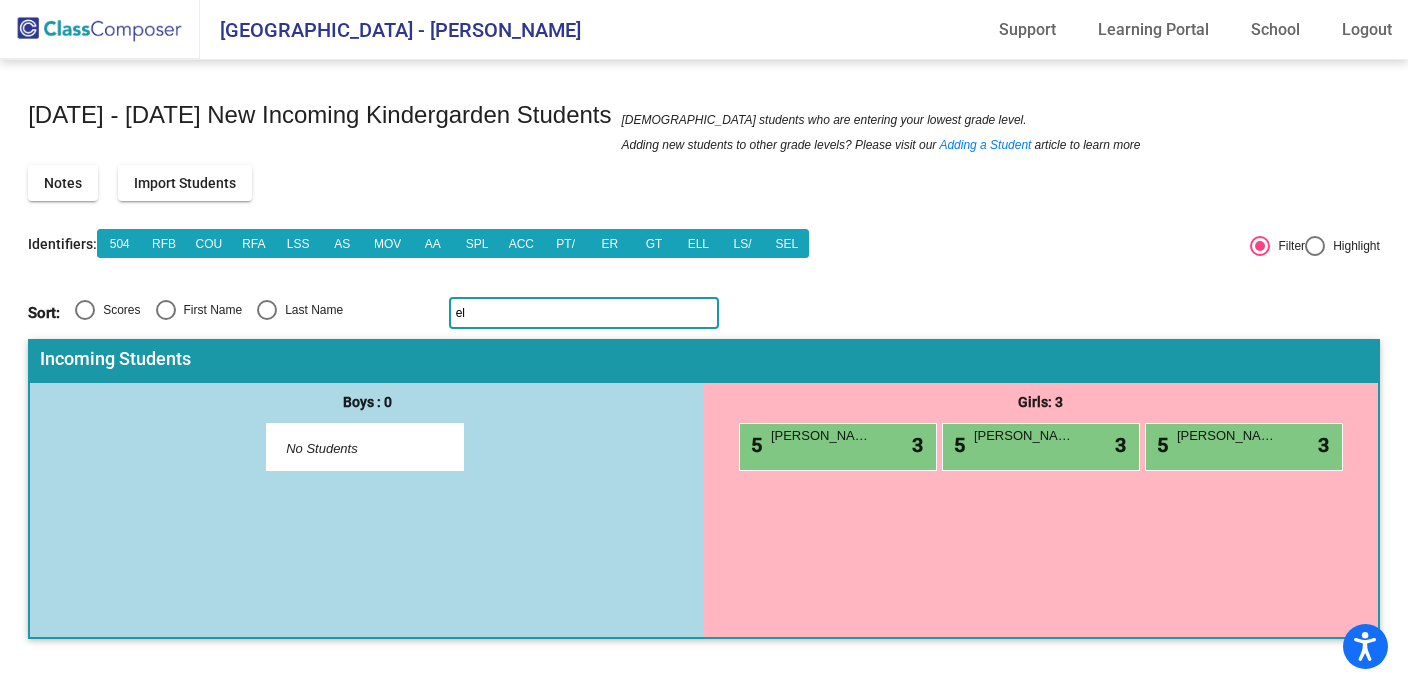 type on "e" 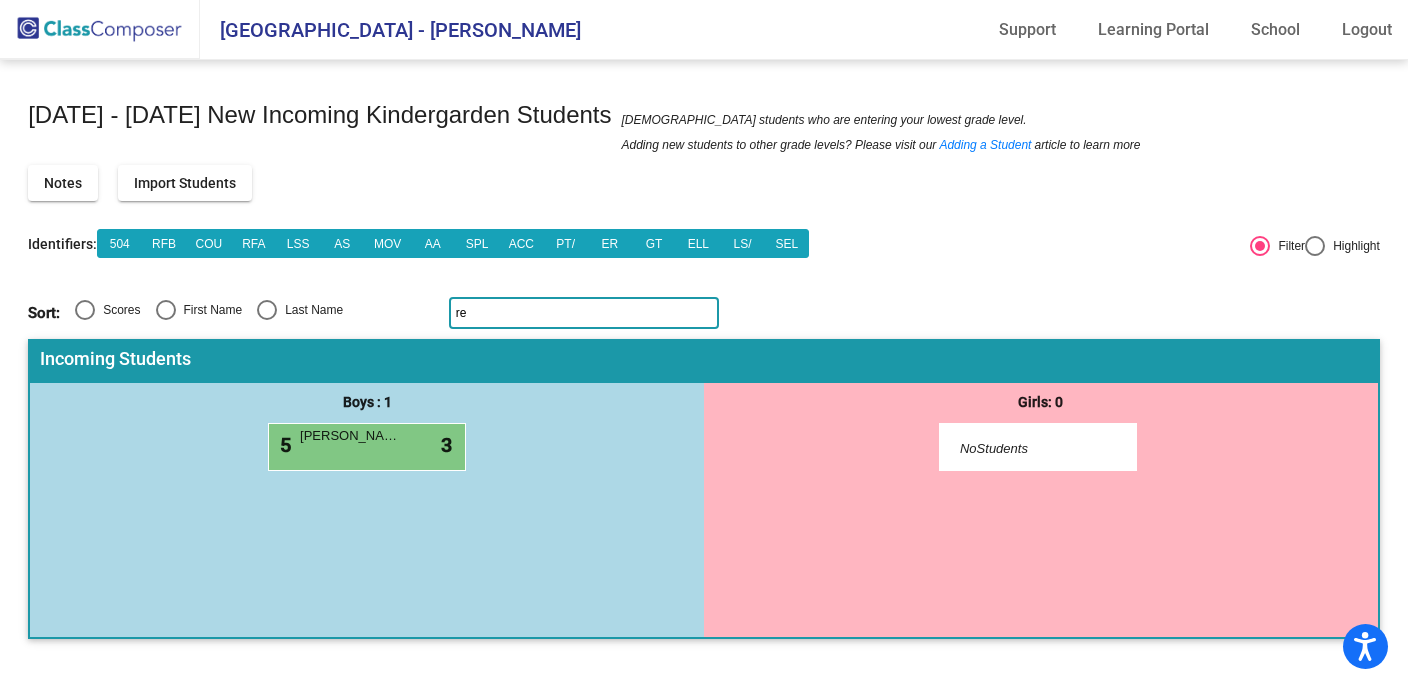 type on "r" 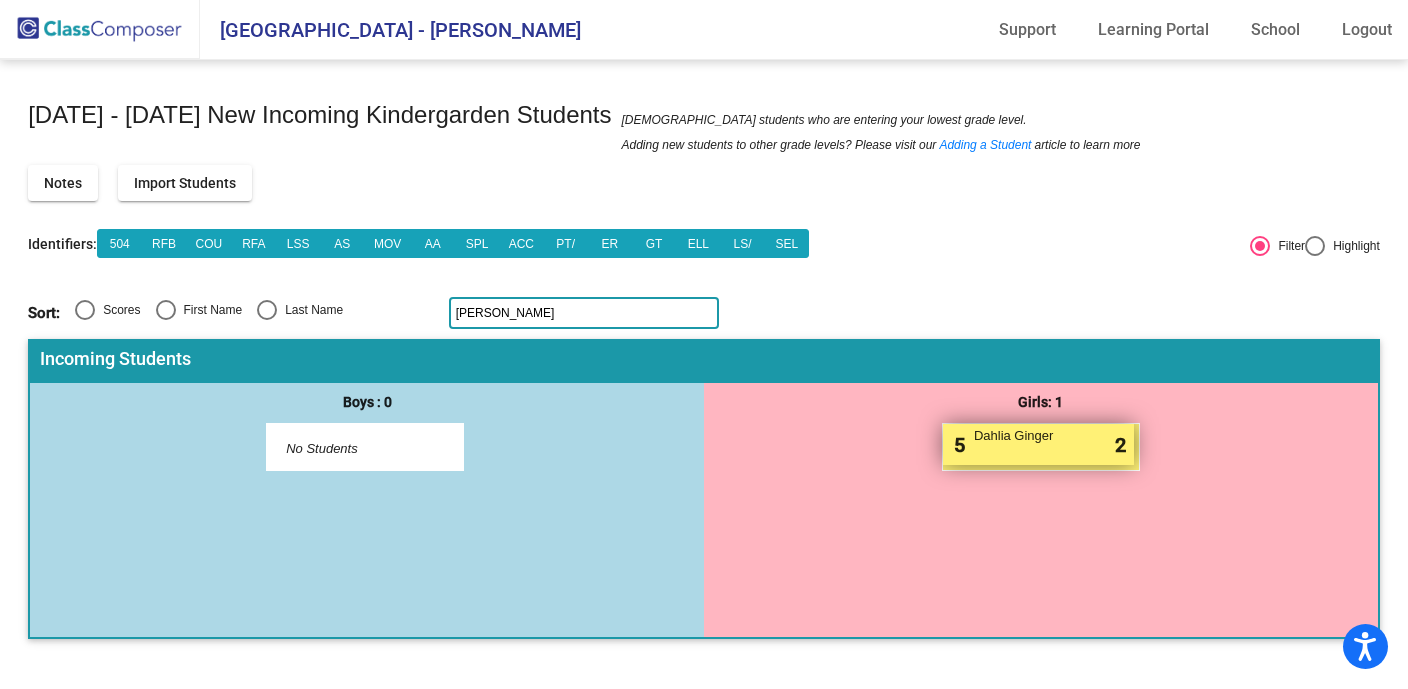 click on "Dahlia Ginger" at bounding box center (1024, 436) 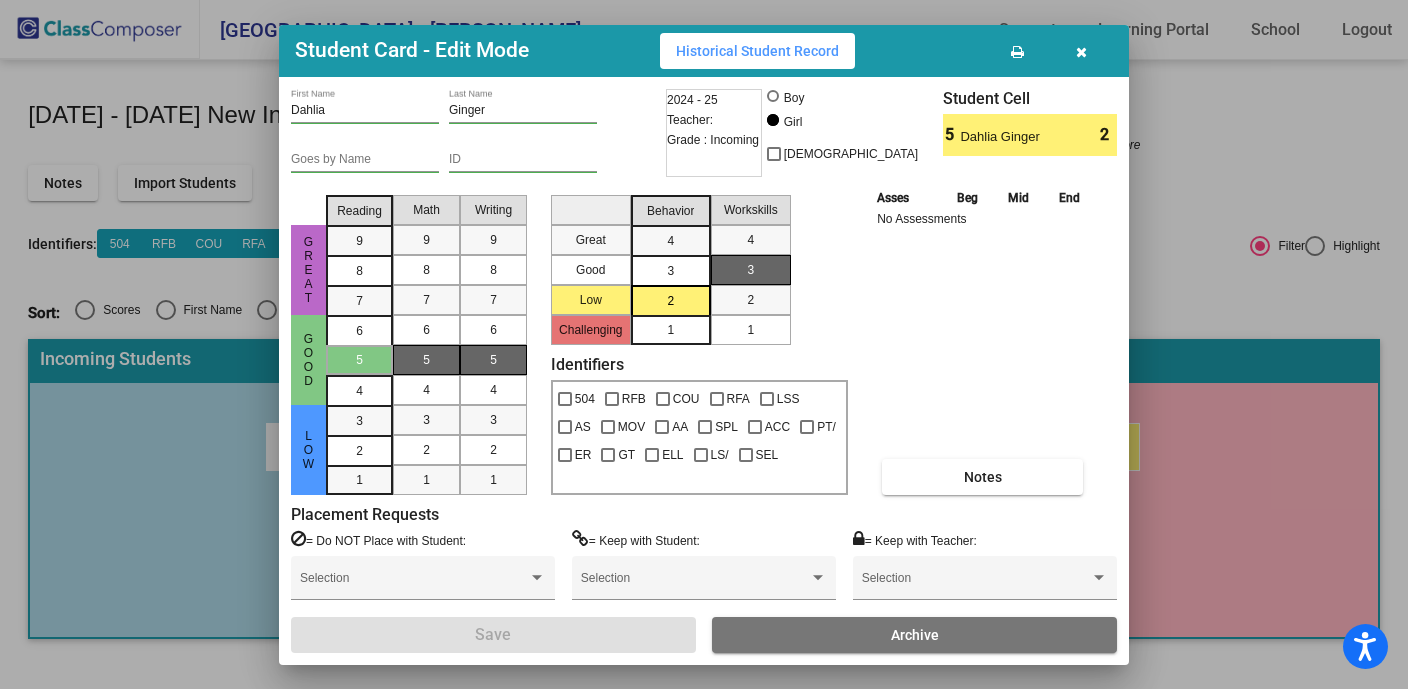 click at bounding box center [1081, 51] 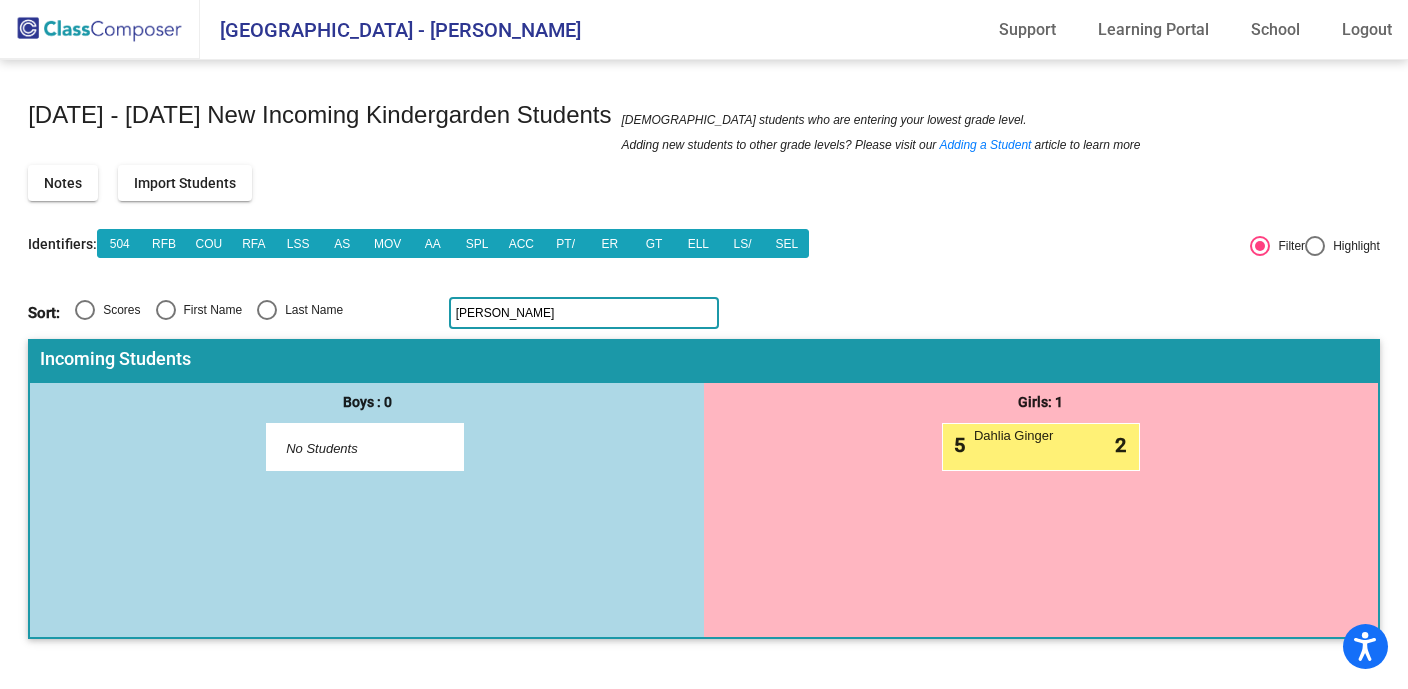 click on "[PERSON_NAME]" 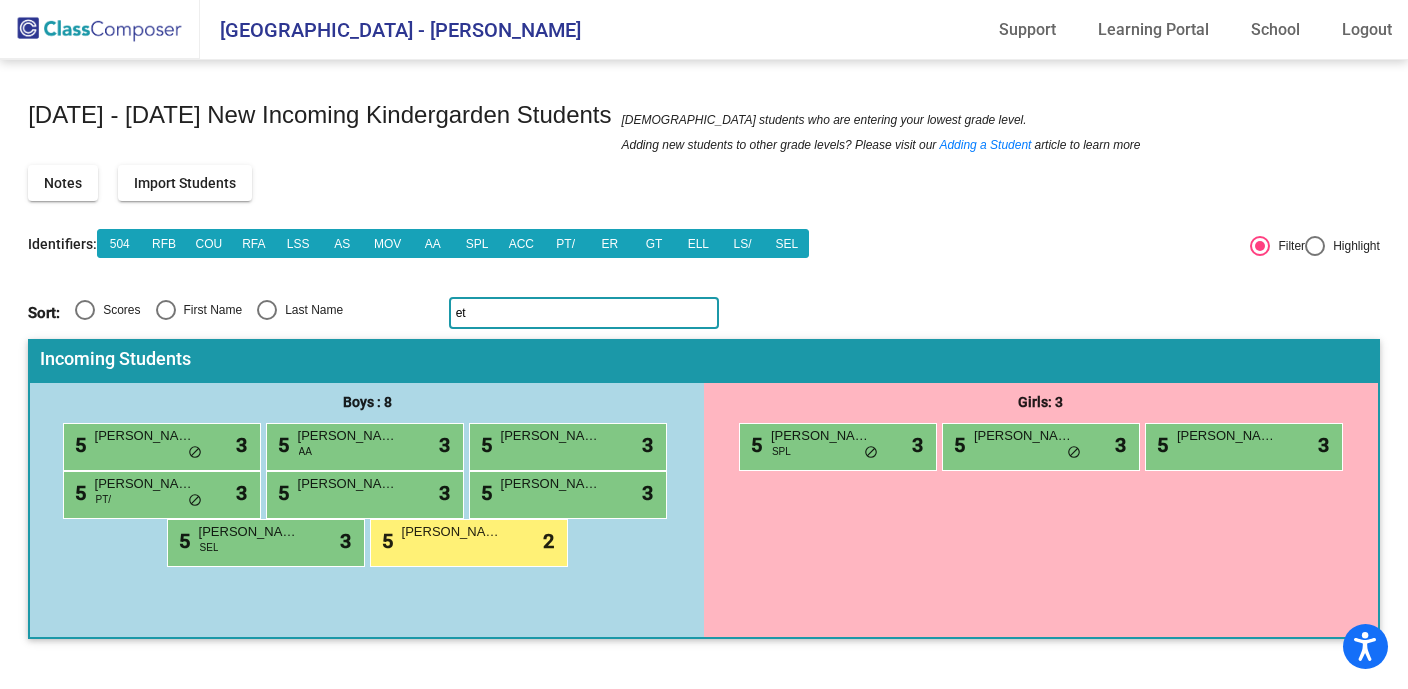 type on "e" 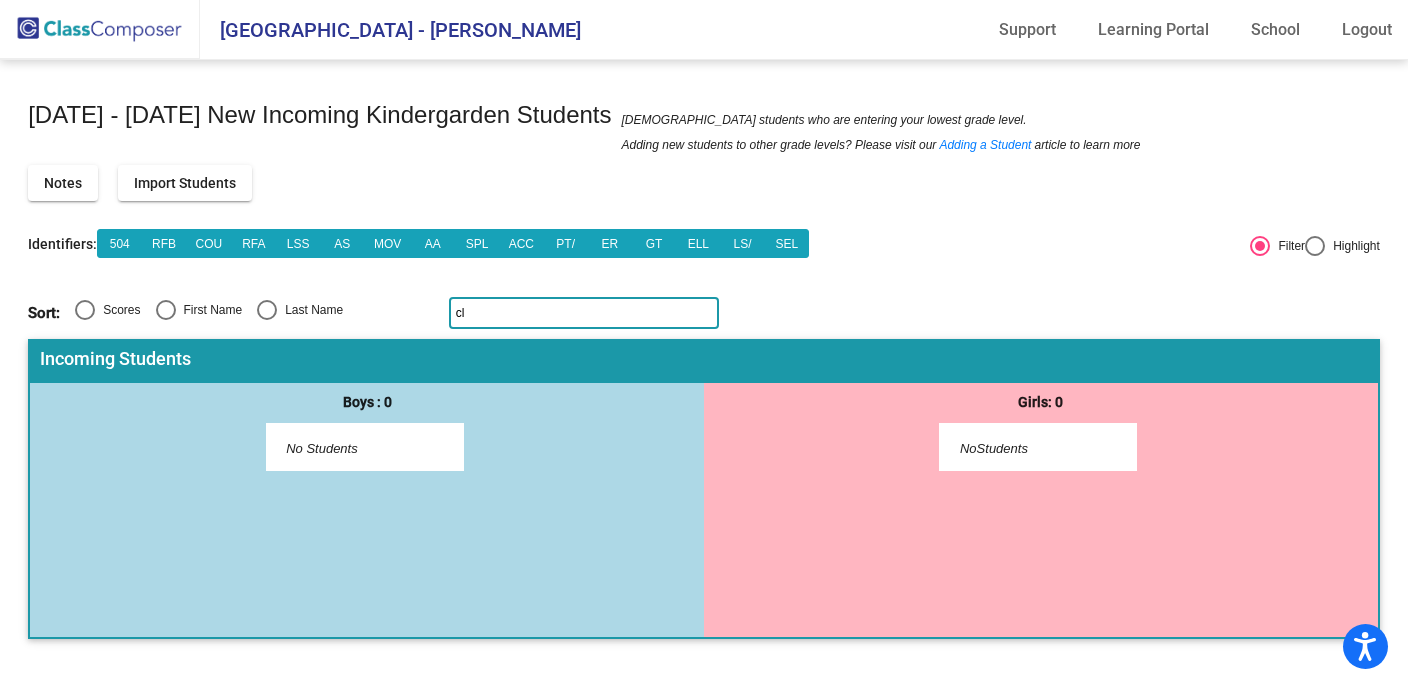type on "c" 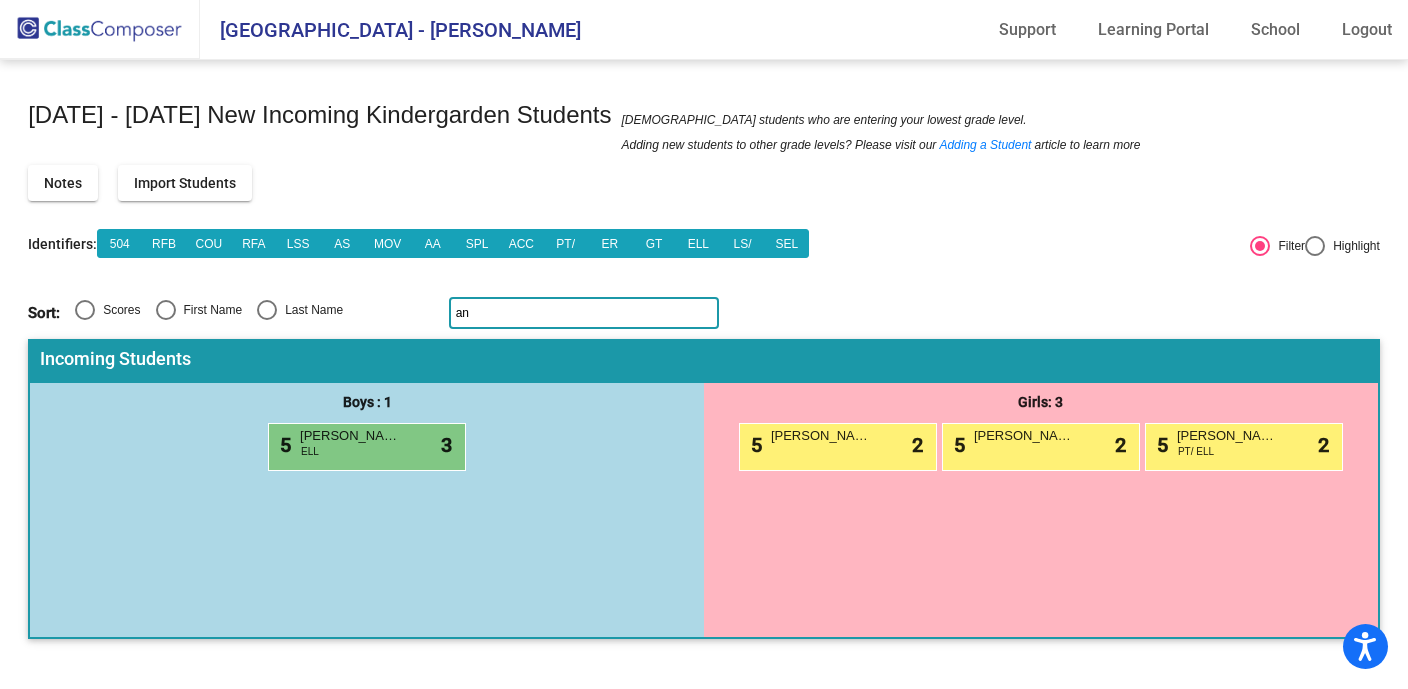 type on "a" 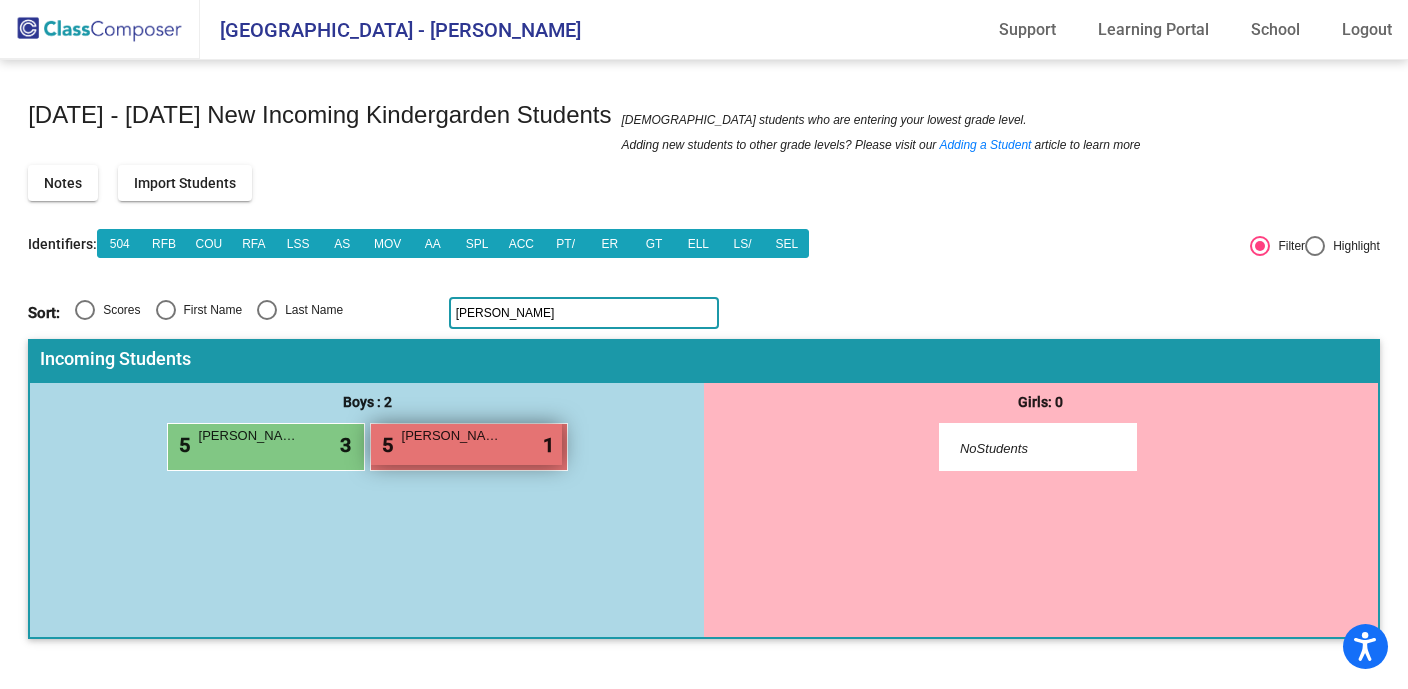 click on "[PERSON_NAME]" at bounding box center [452, 436] 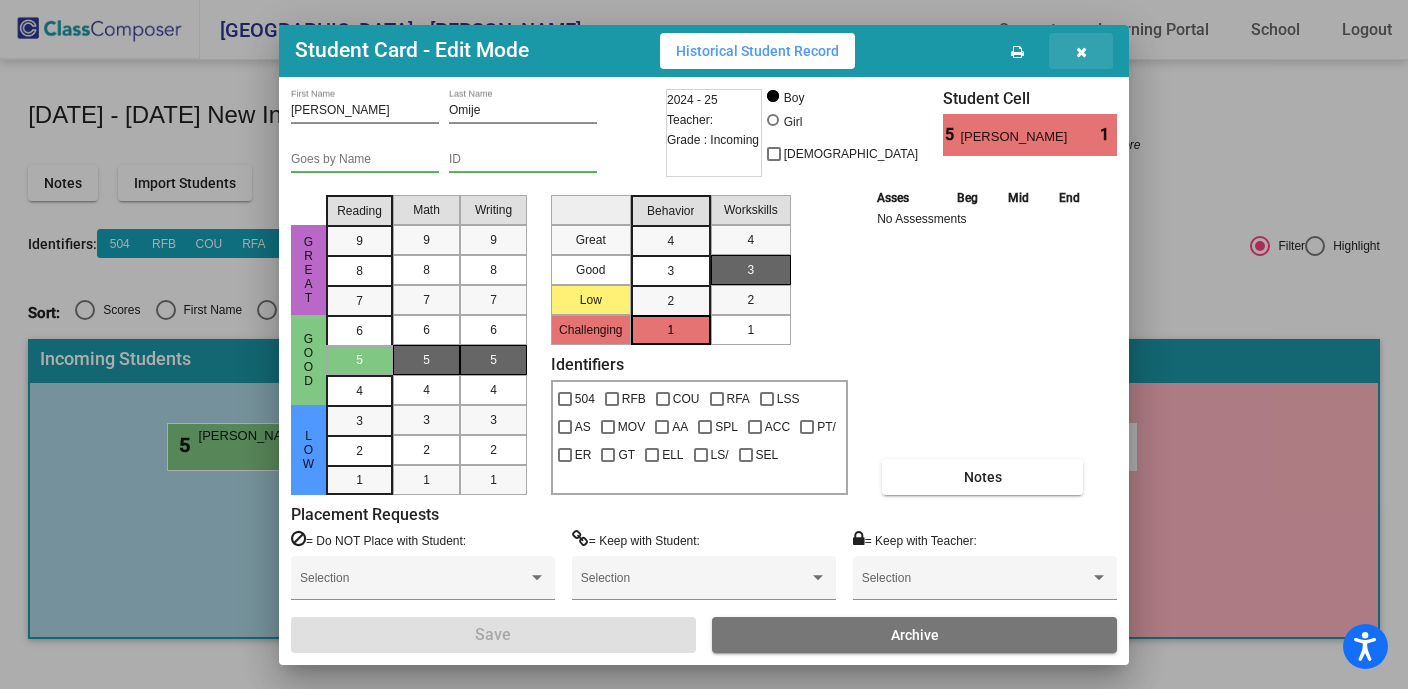 click at bounding box center (1081, 51) 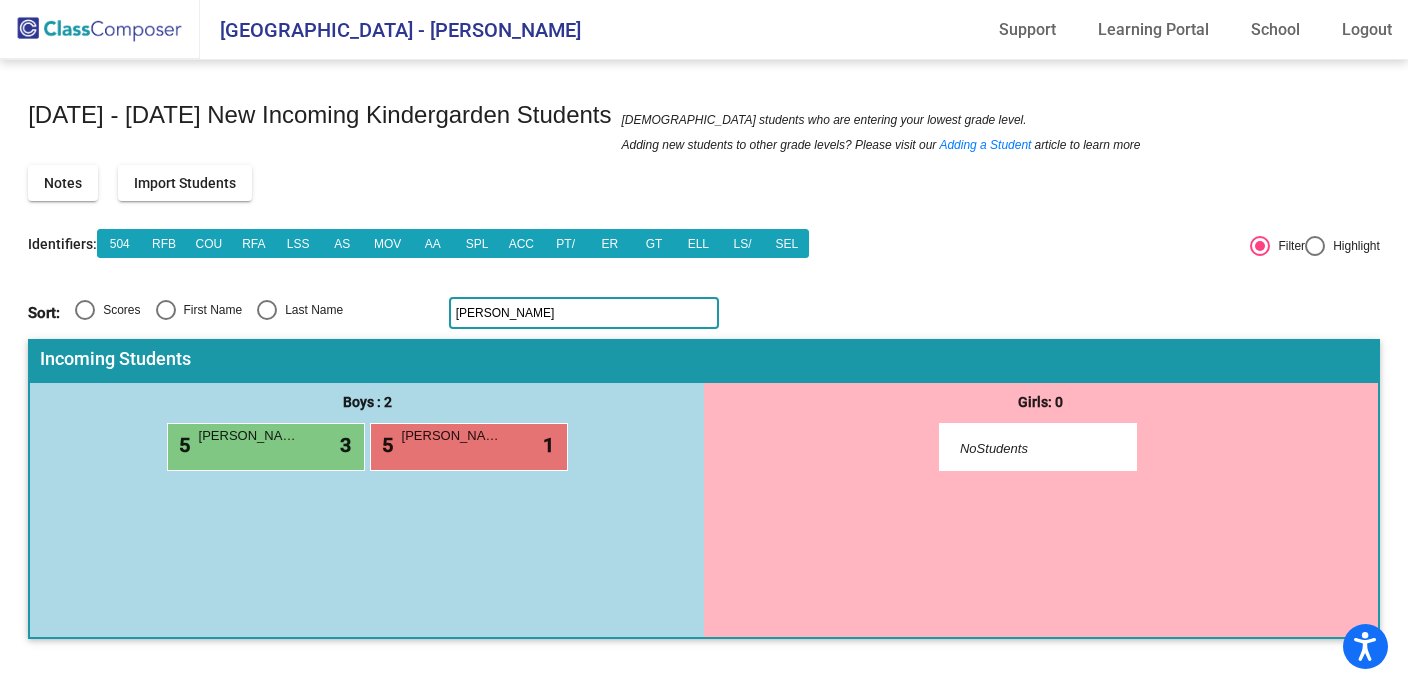 click on "[PERSON_NAME]" 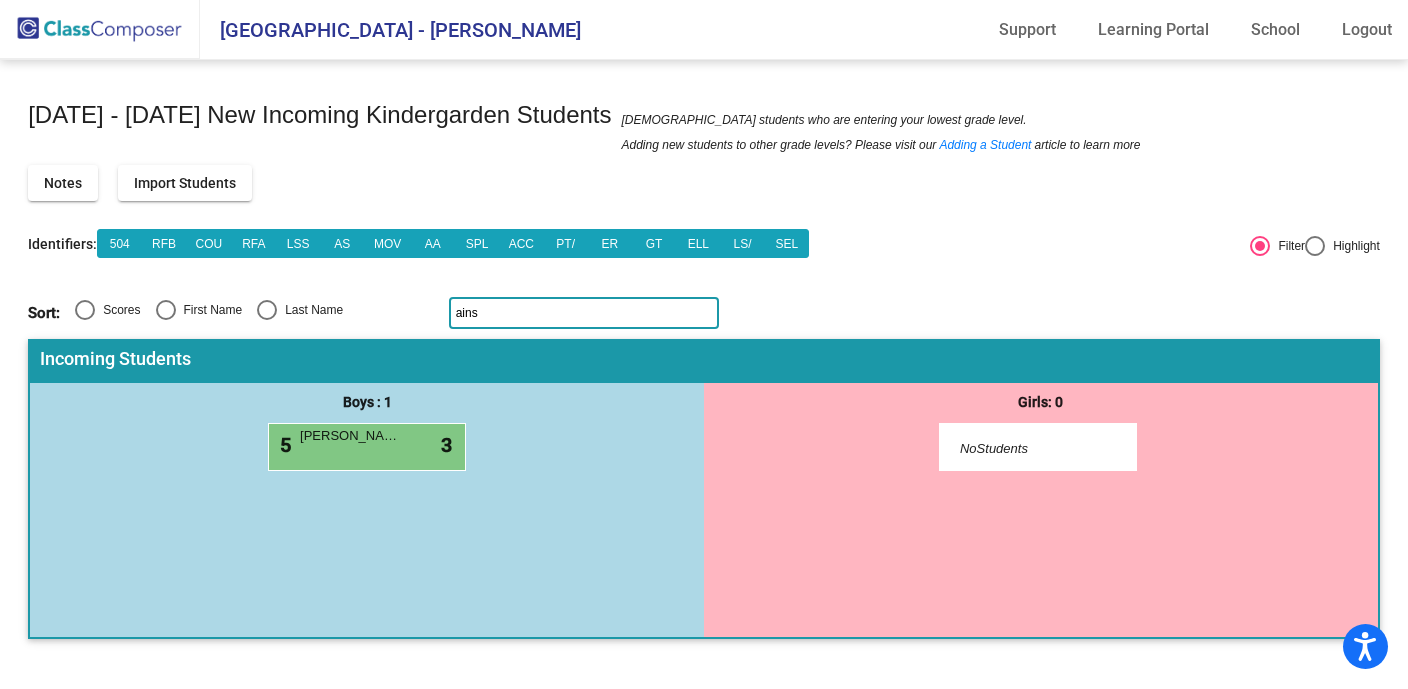 click on "ains" 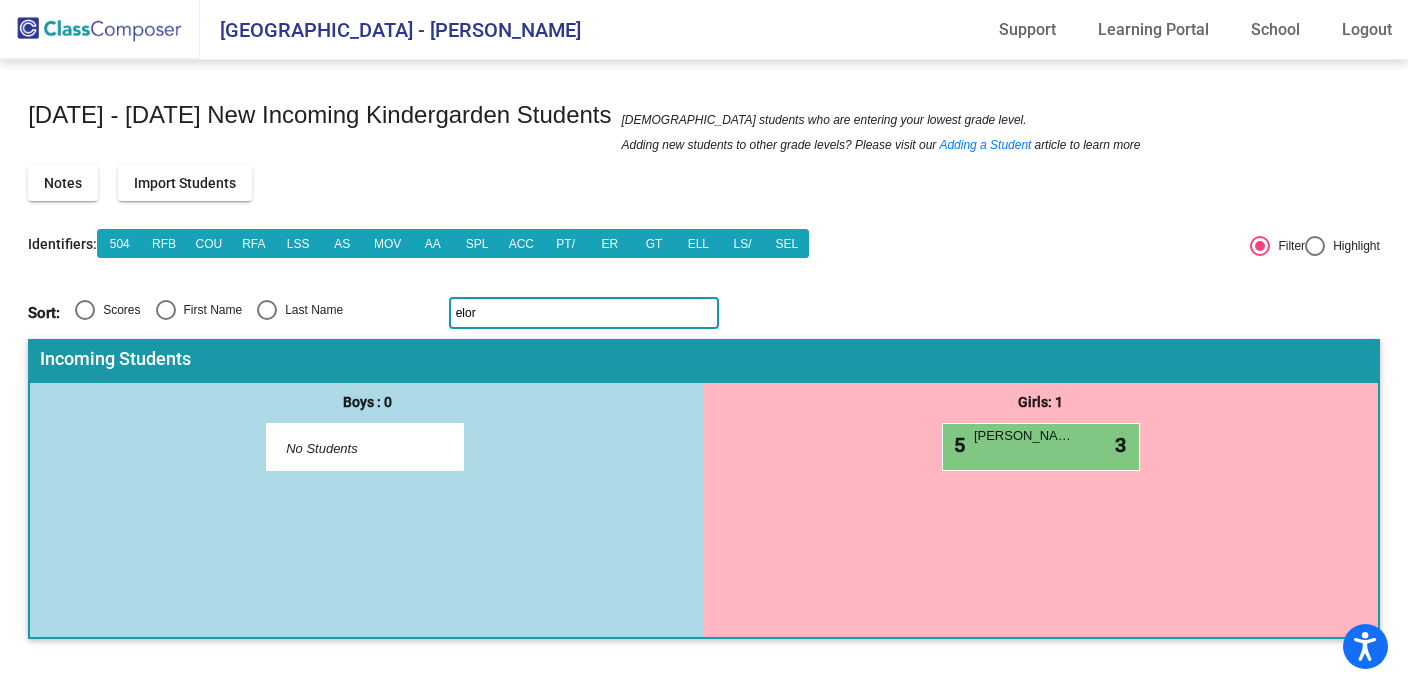 click on "elor" 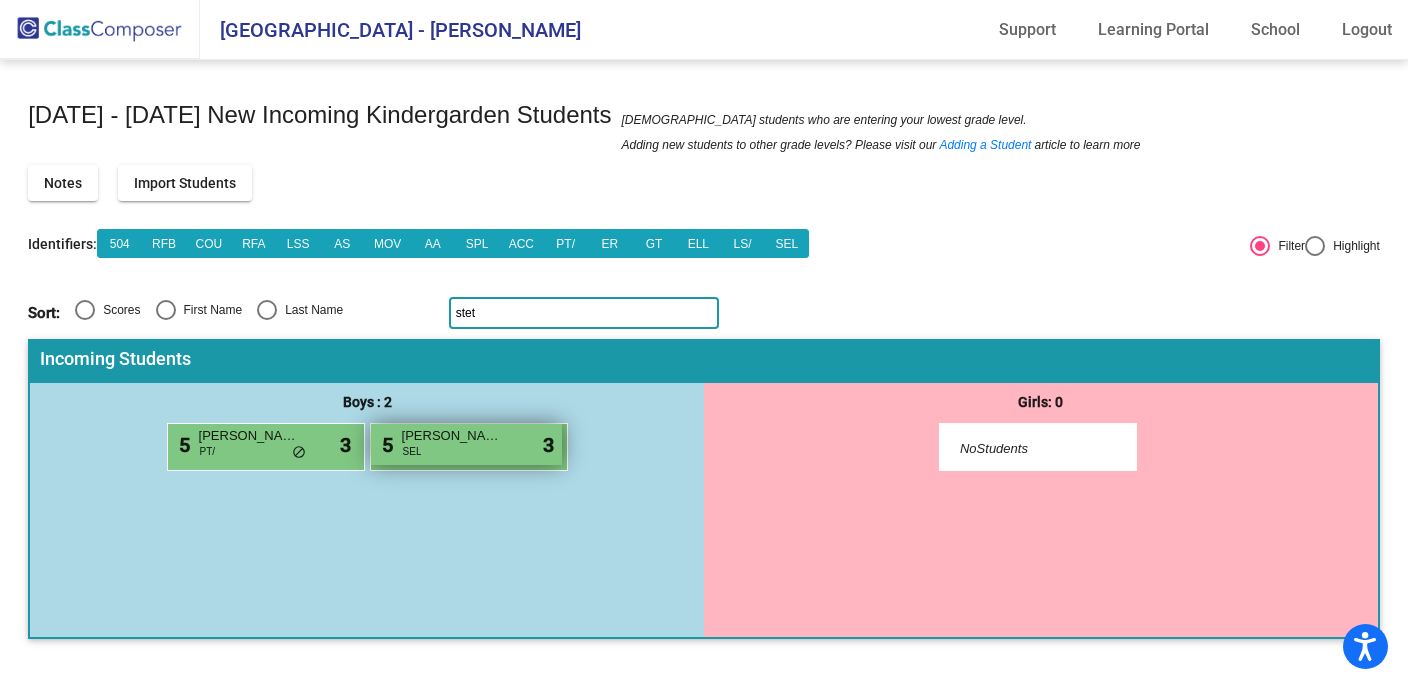 type on "stet" 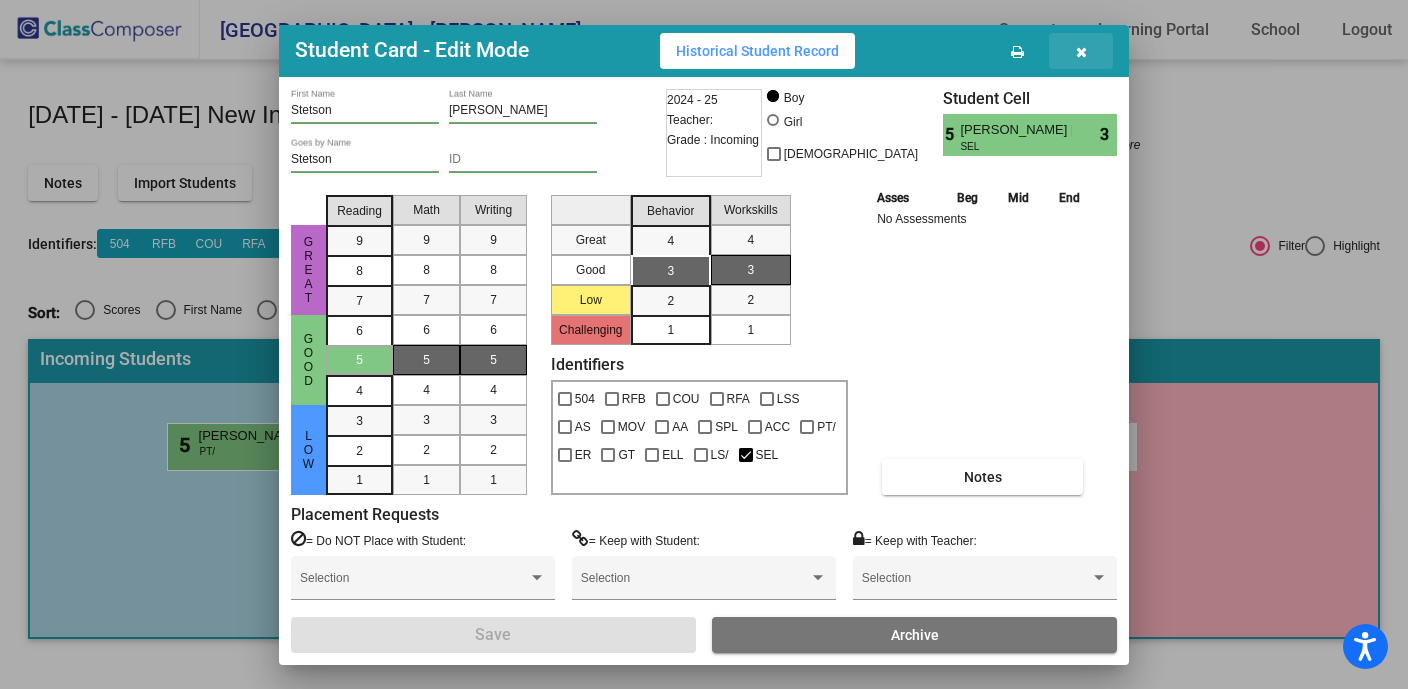 click at bounding box center (1081, 52) 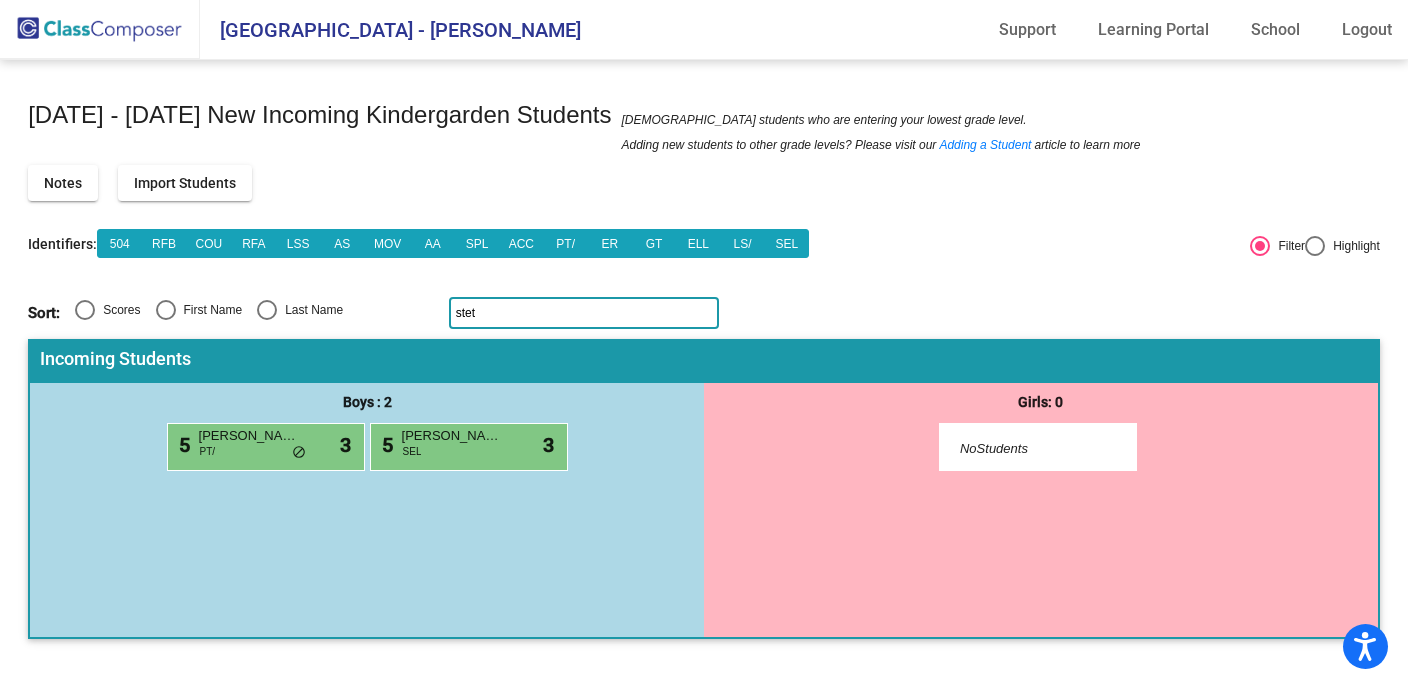 scroll, scrollTop: 0, scrollLeft: 0, axis: both 